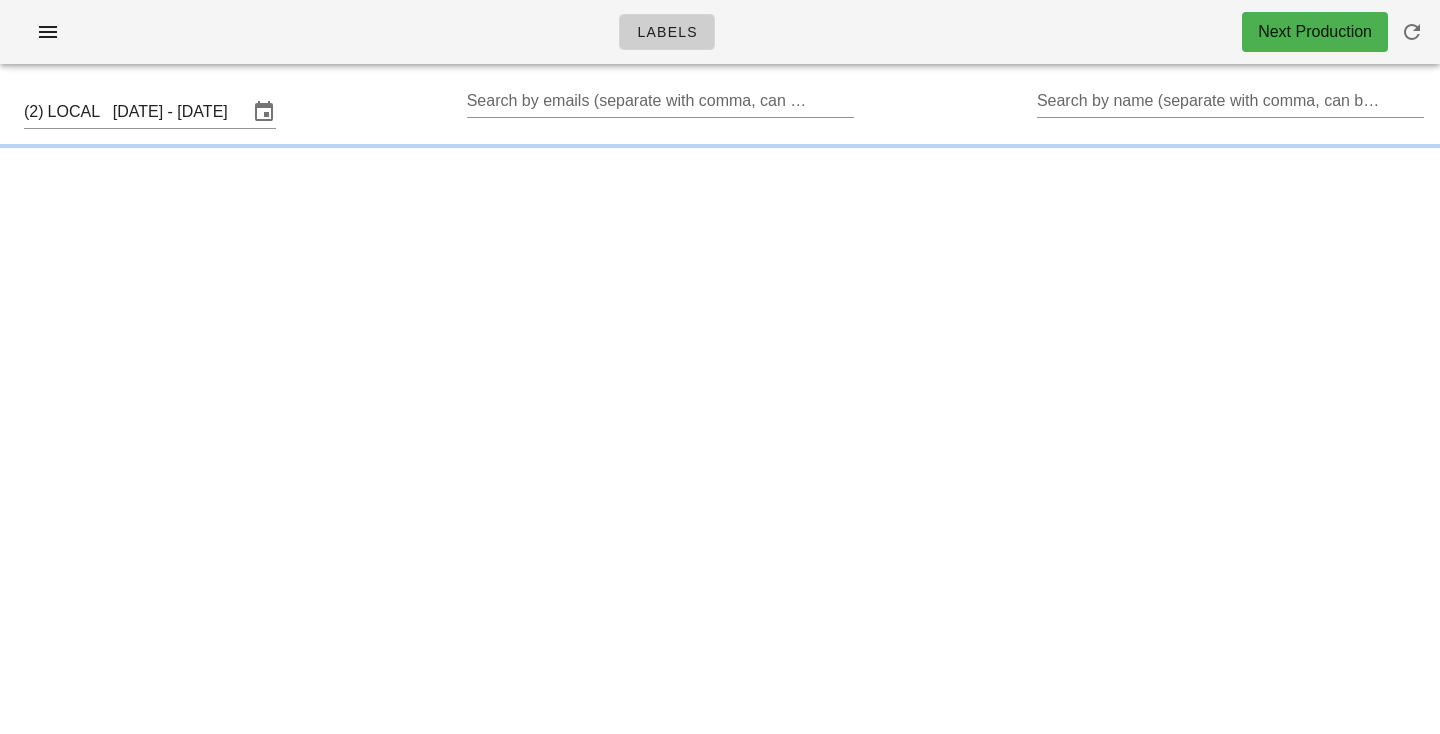 scroll, scrollTop: 0, scrollLeft: 0, axis: both 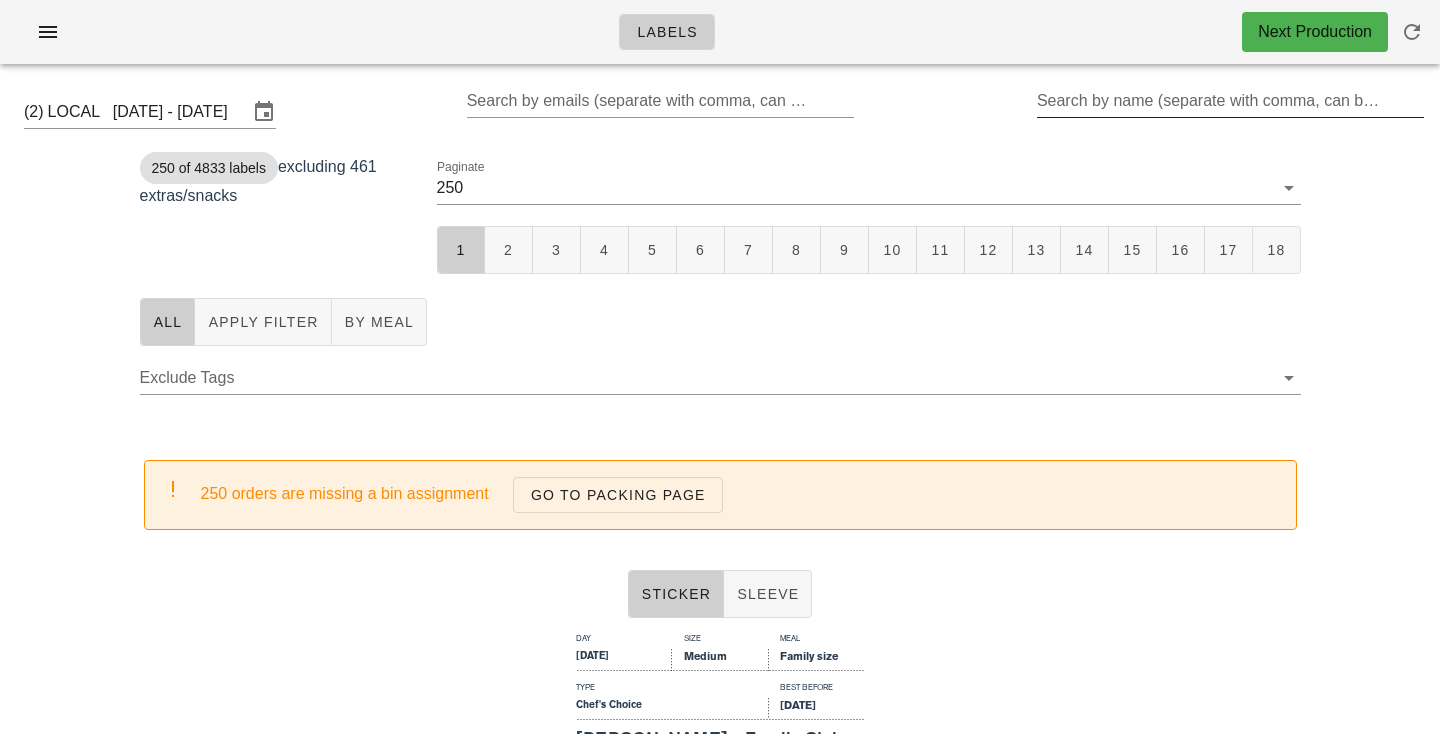 click on "Search by name  (separate with comma, can be partial)" at bounding box center (1228, 101) 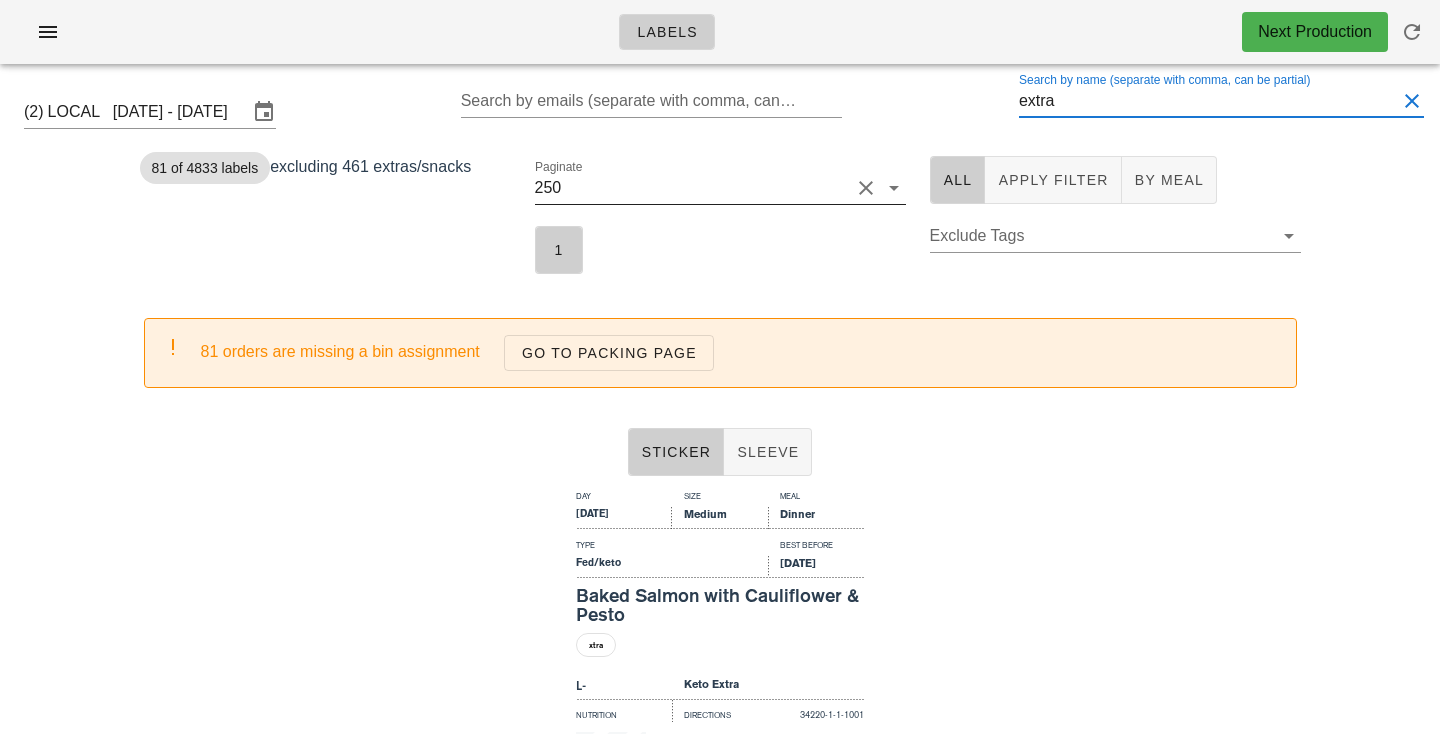 type on "extra" 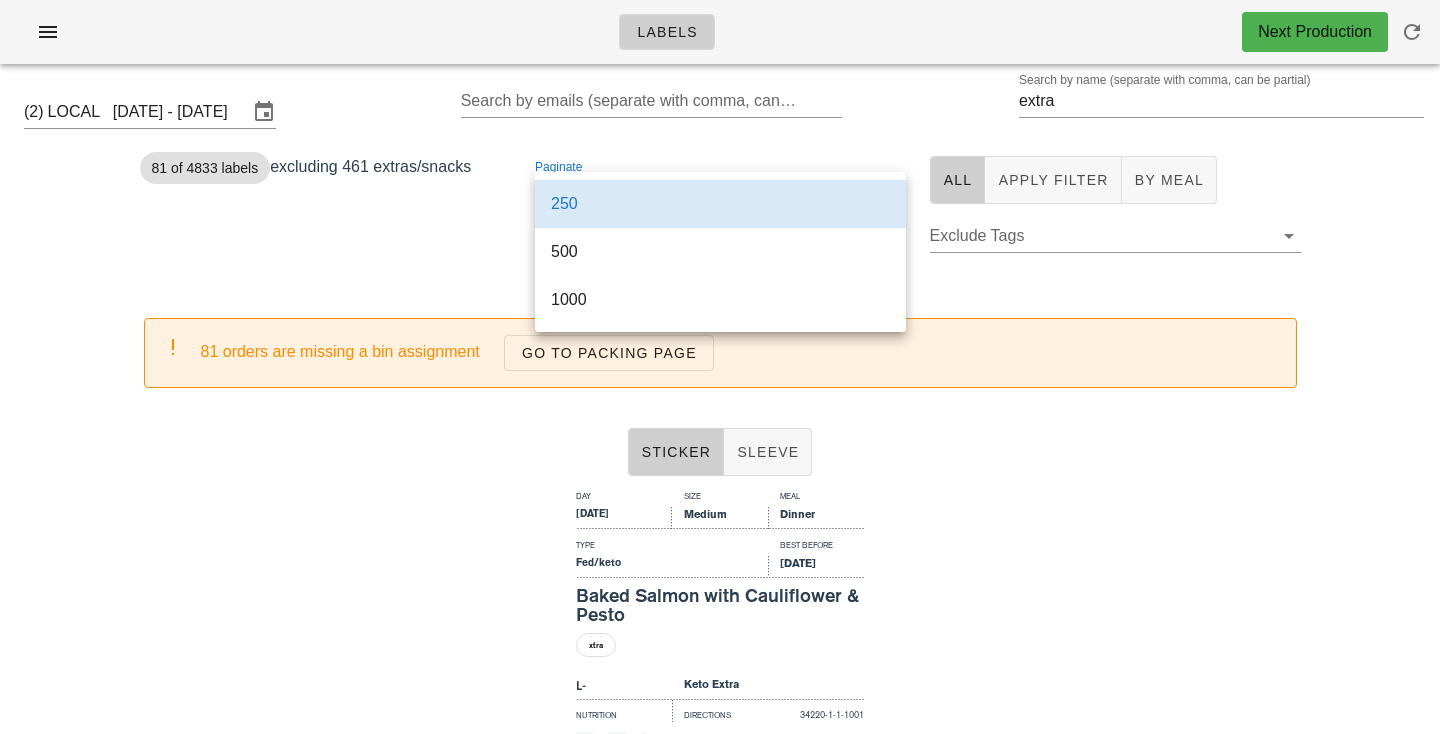 click on "500" at bounding box center (720, 251) 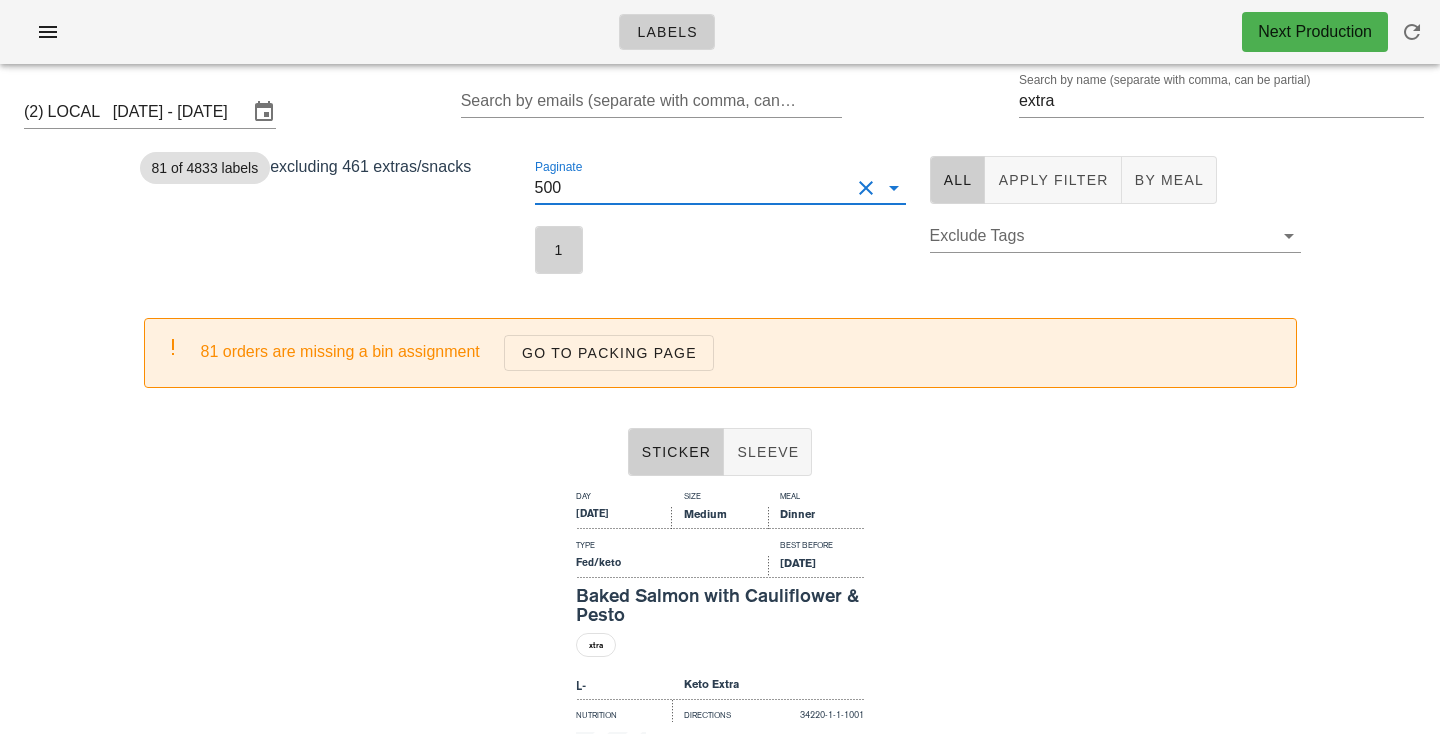 click on "1" at bounding box center (559, 250) 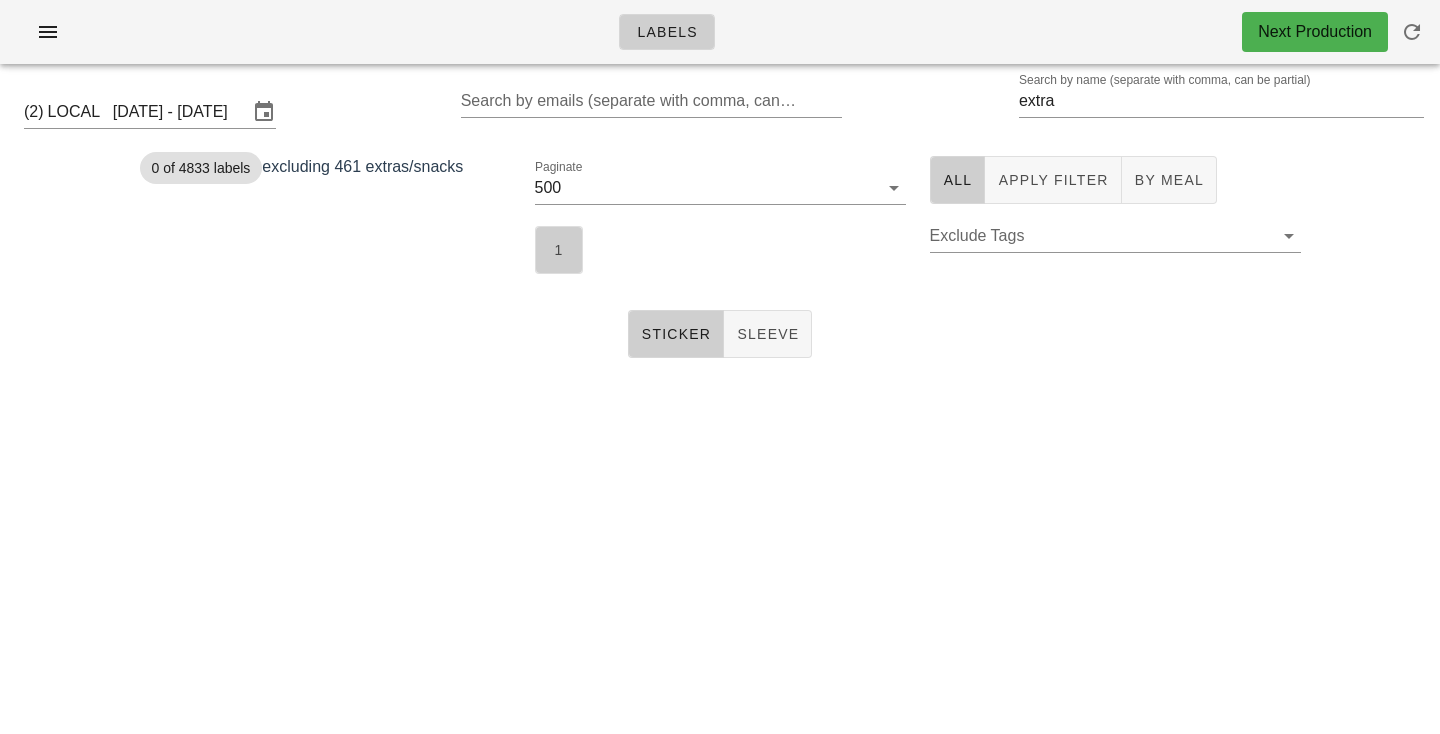 click on "1" at bounding box center (559, 250) 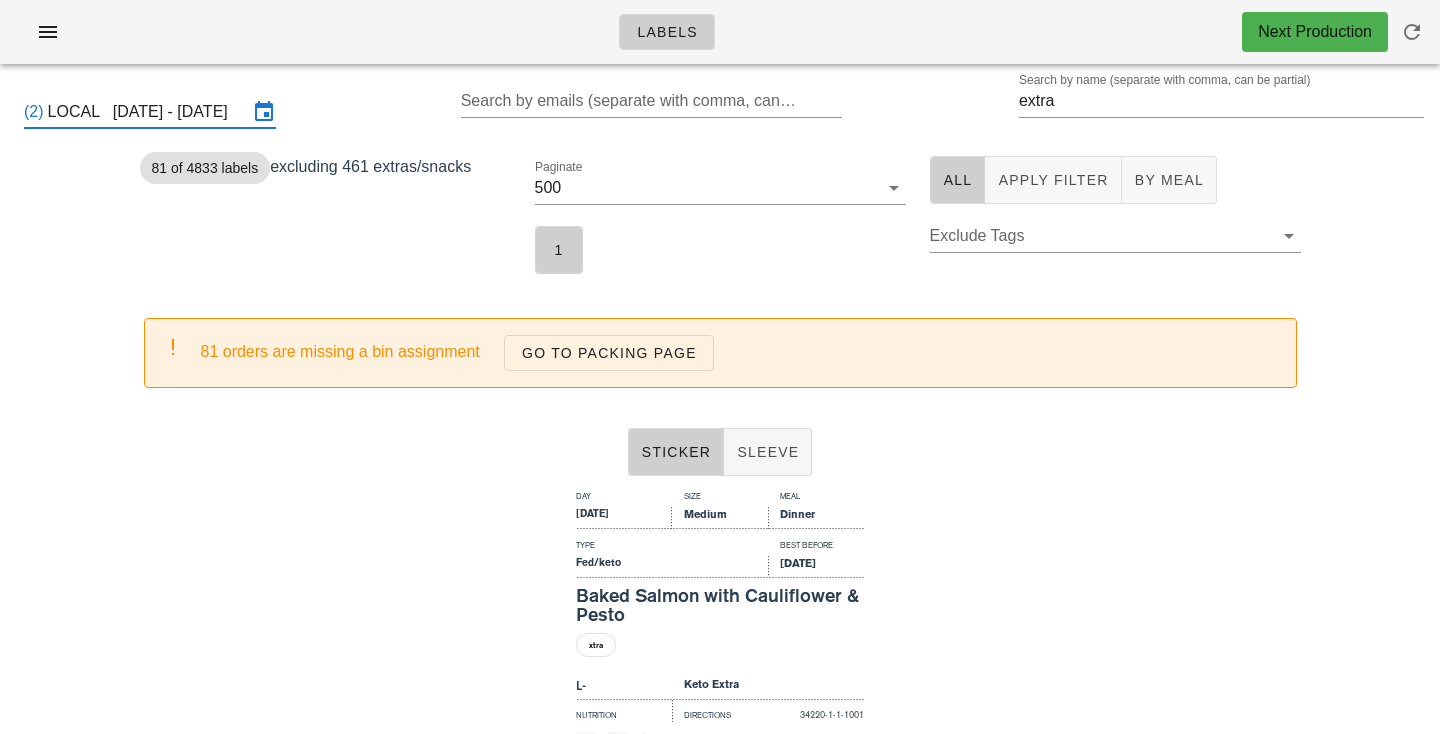 click on "LOCAL   [DATE] - [DATE]" at bounding box center [148, 112] 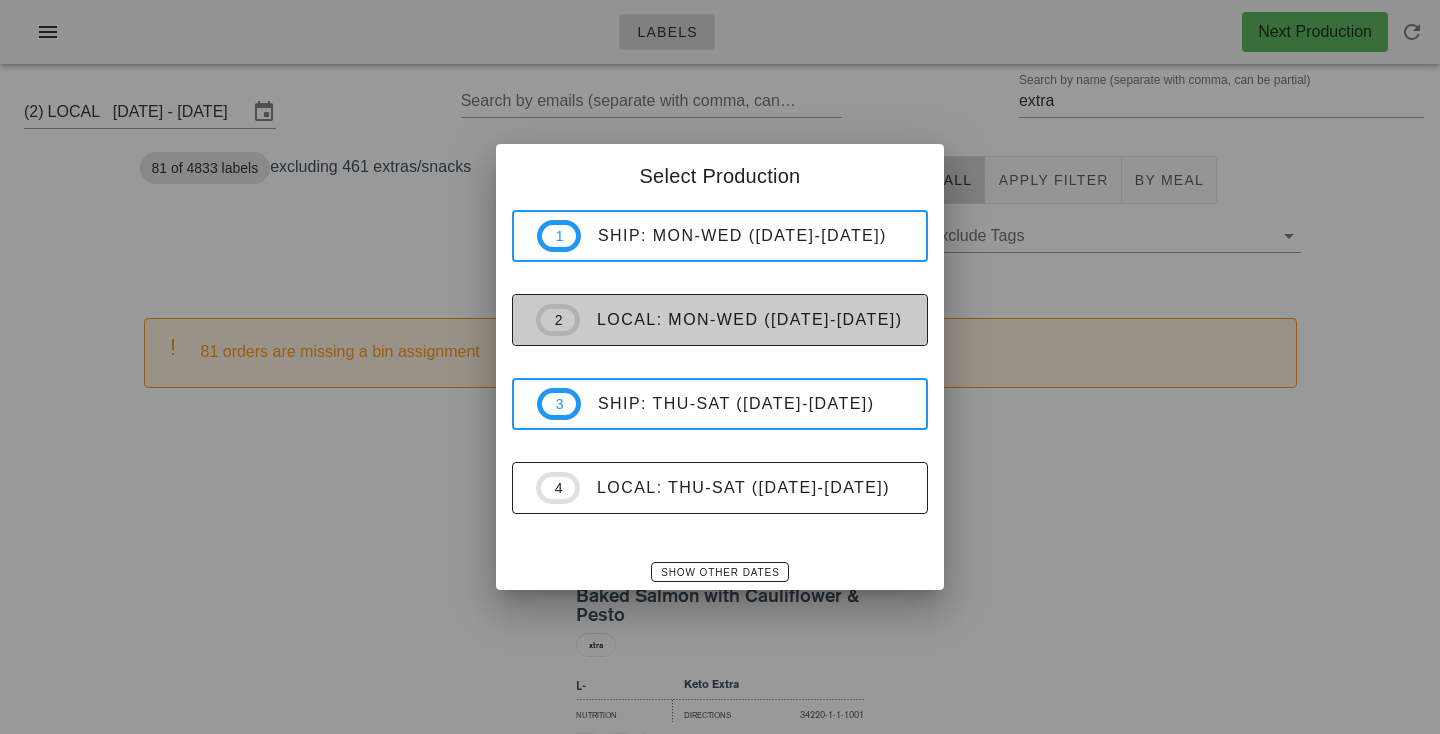 click on "local: Mon-Wed ([DATE]-[DATE])" at bounding box center (742, 320) 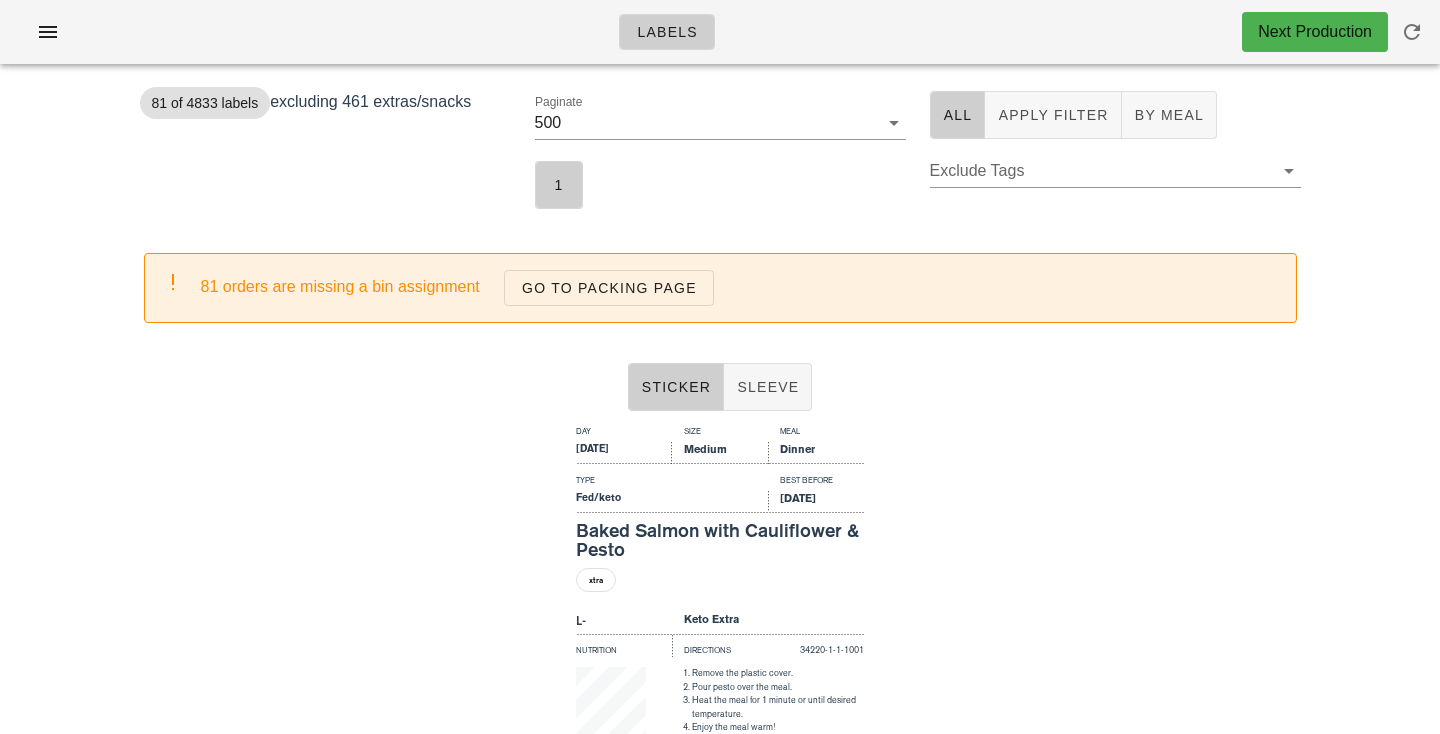 scroll, scrollTop: 0, scrollLeft: 0, axis: both 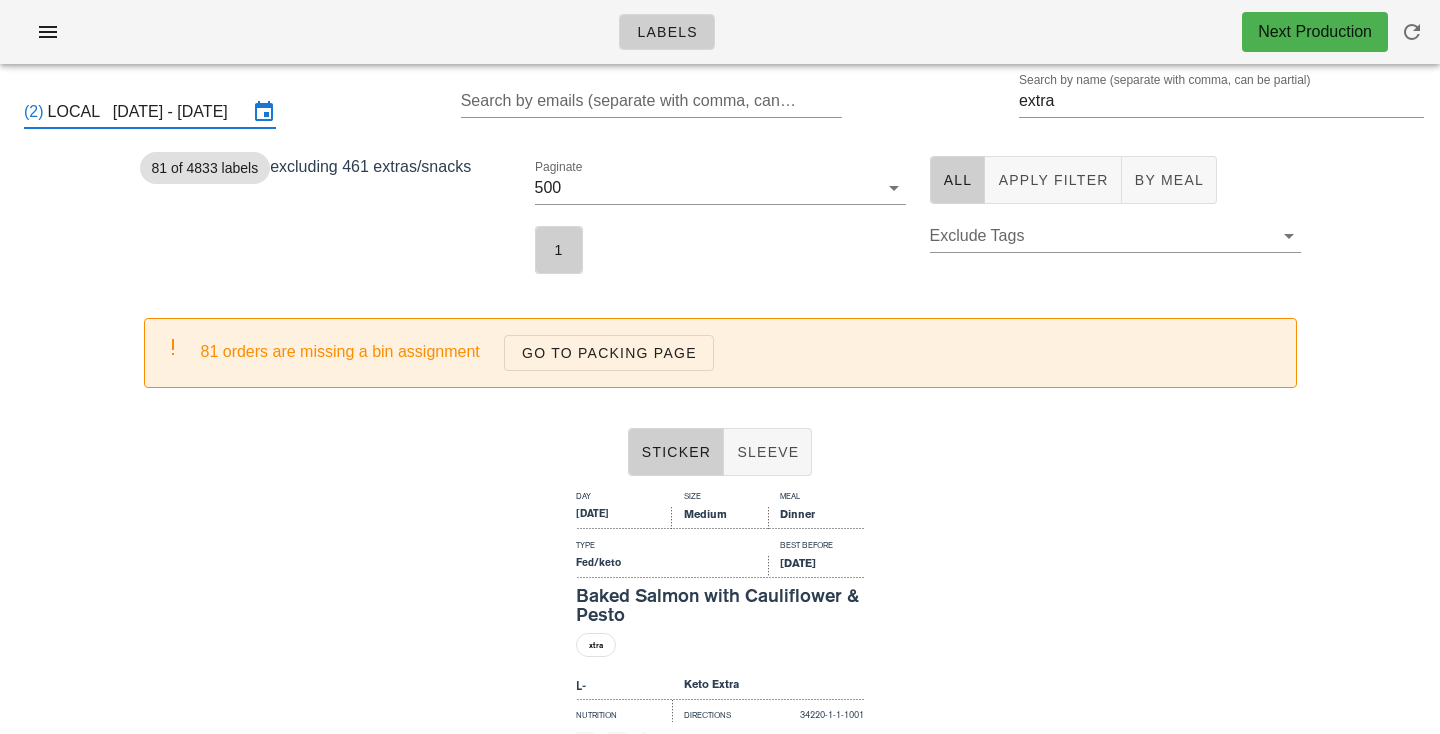 click on "81 of 4833 labels  excluding 461 extras/snacks" at bounding box center [325, 215] 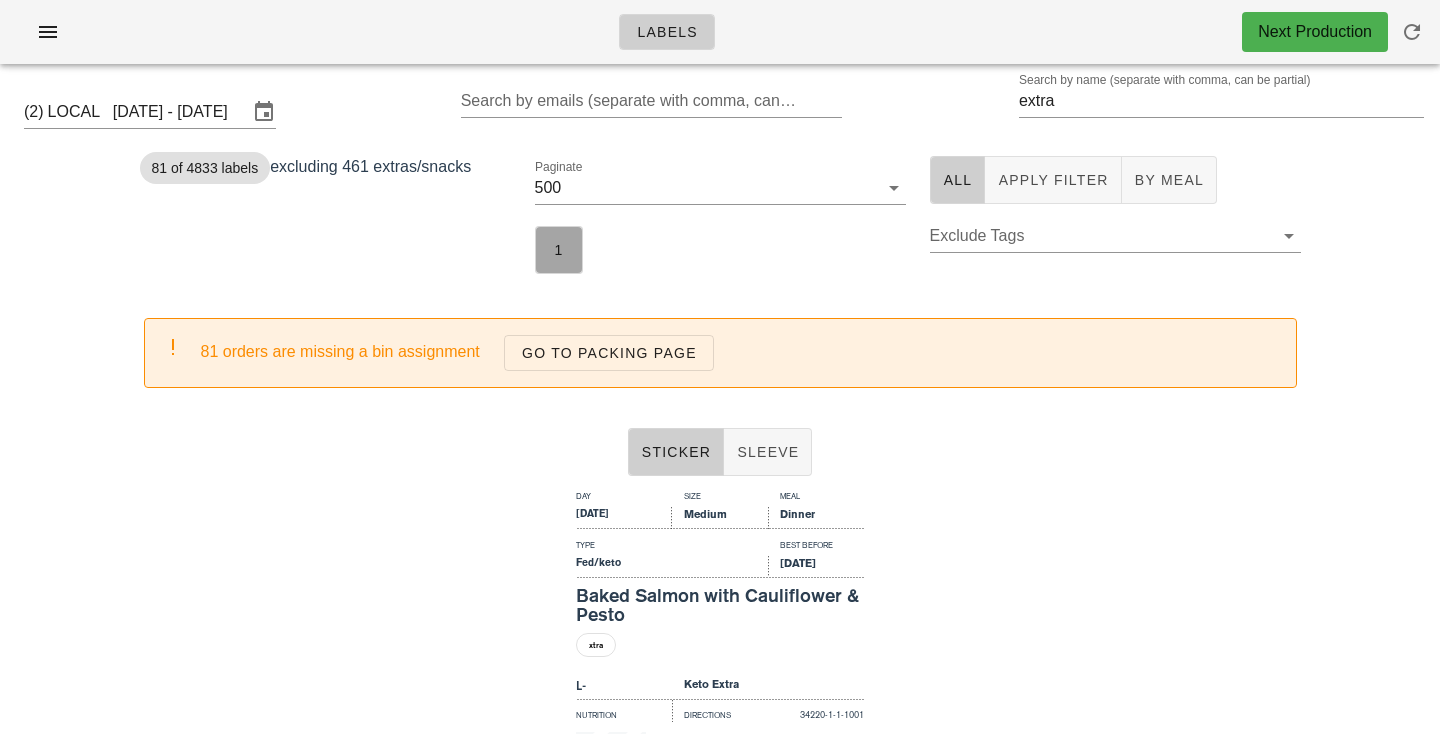 click on "1" at bounding box center [559, 250] 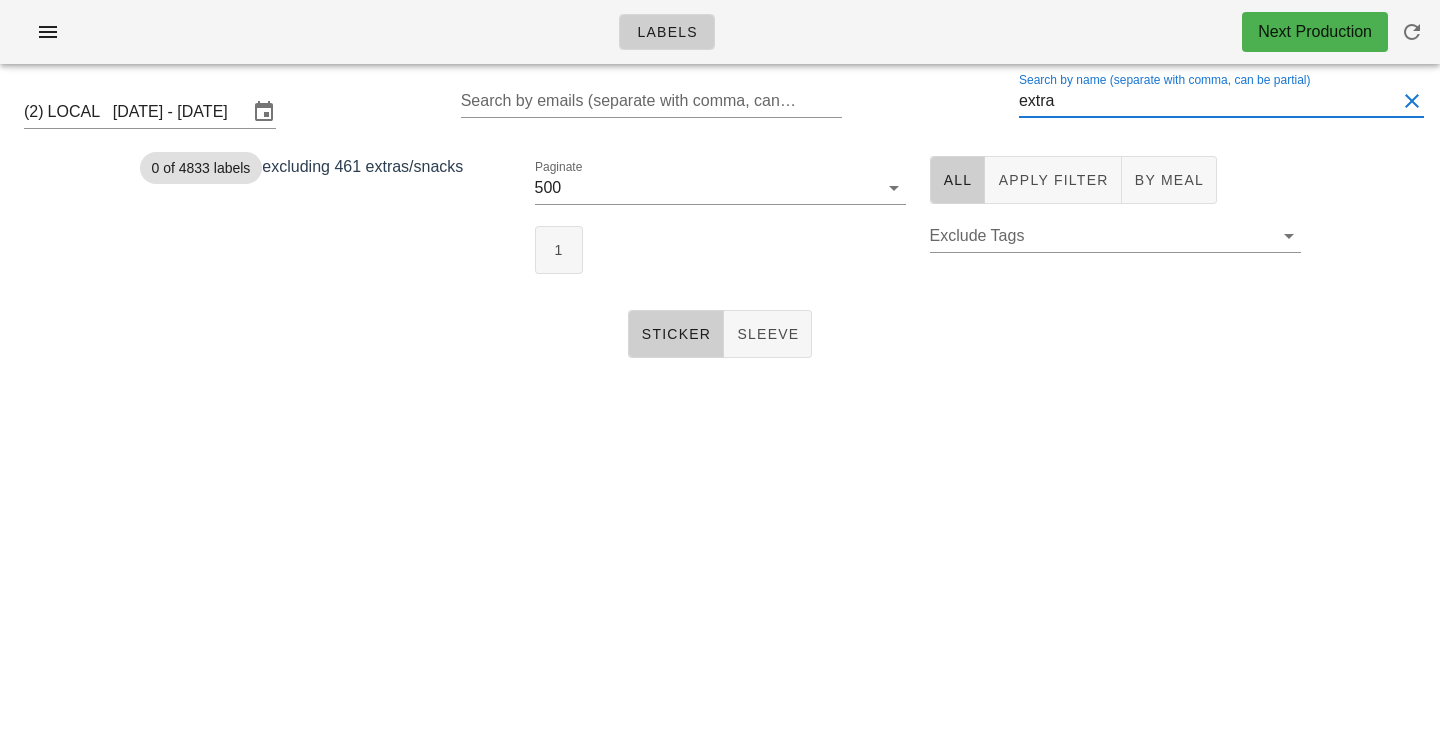 drag, startPoint x: 1096, startPoint y: 107, endPoint x: 816, endPoint y: 64, distance: 283.28253 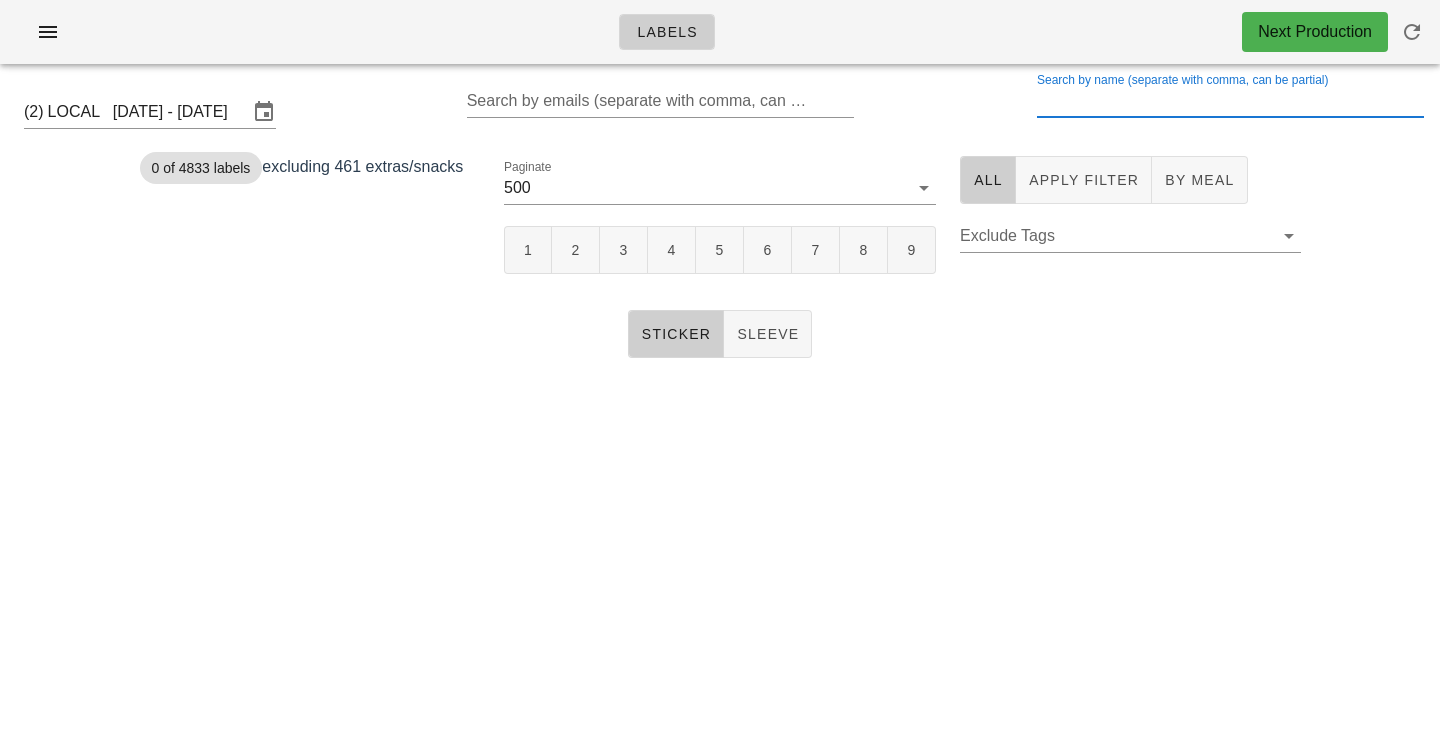 type 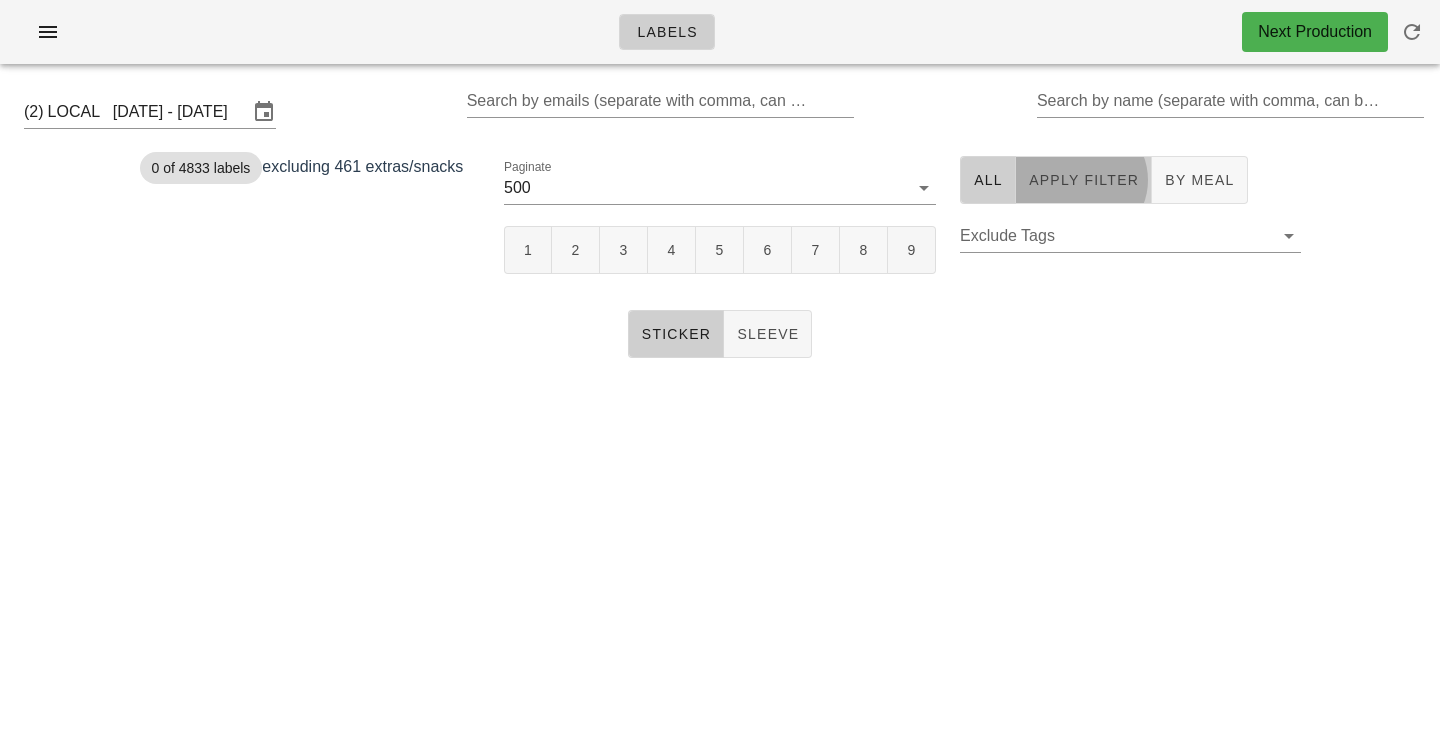 click on "Apply Filter" at bounding box center [1083, 180] 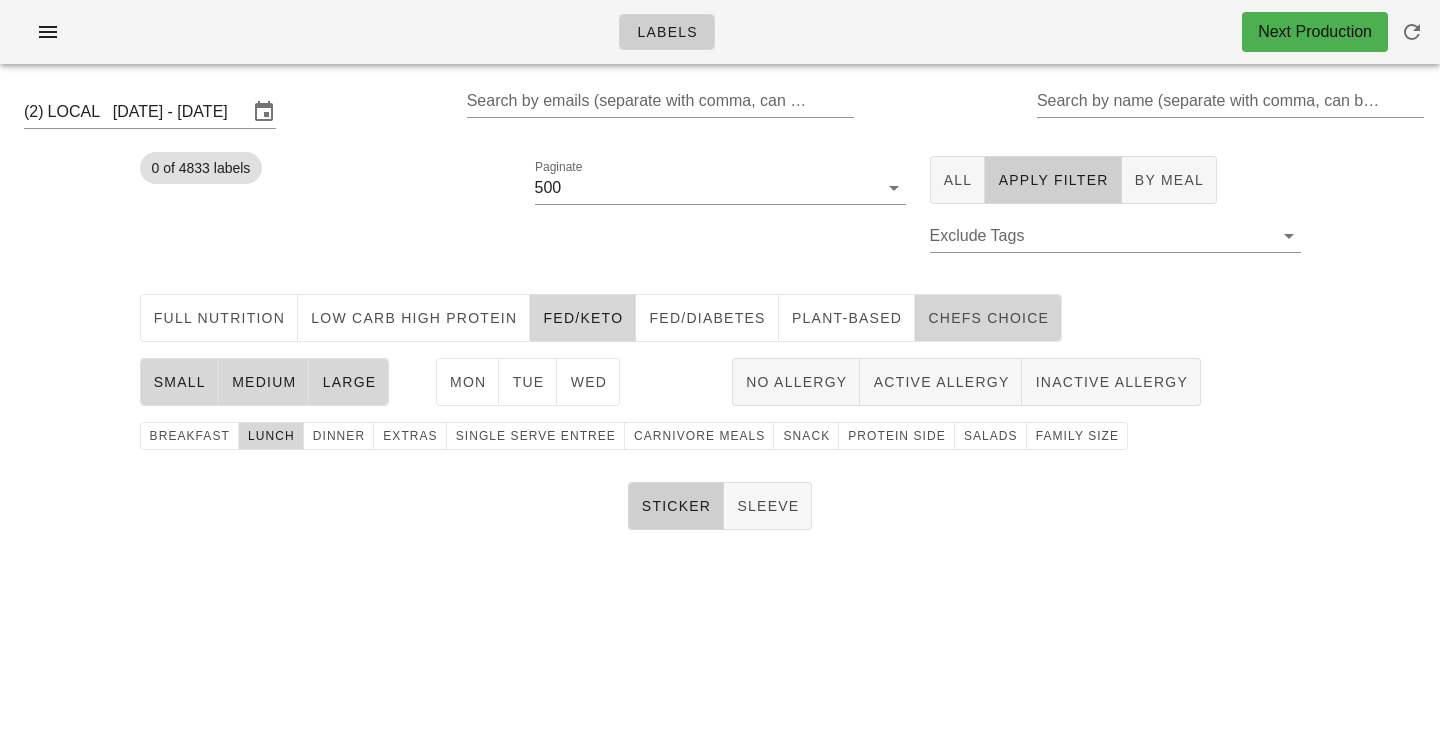 click on "chefs choice" at bounding box center (988, 318) 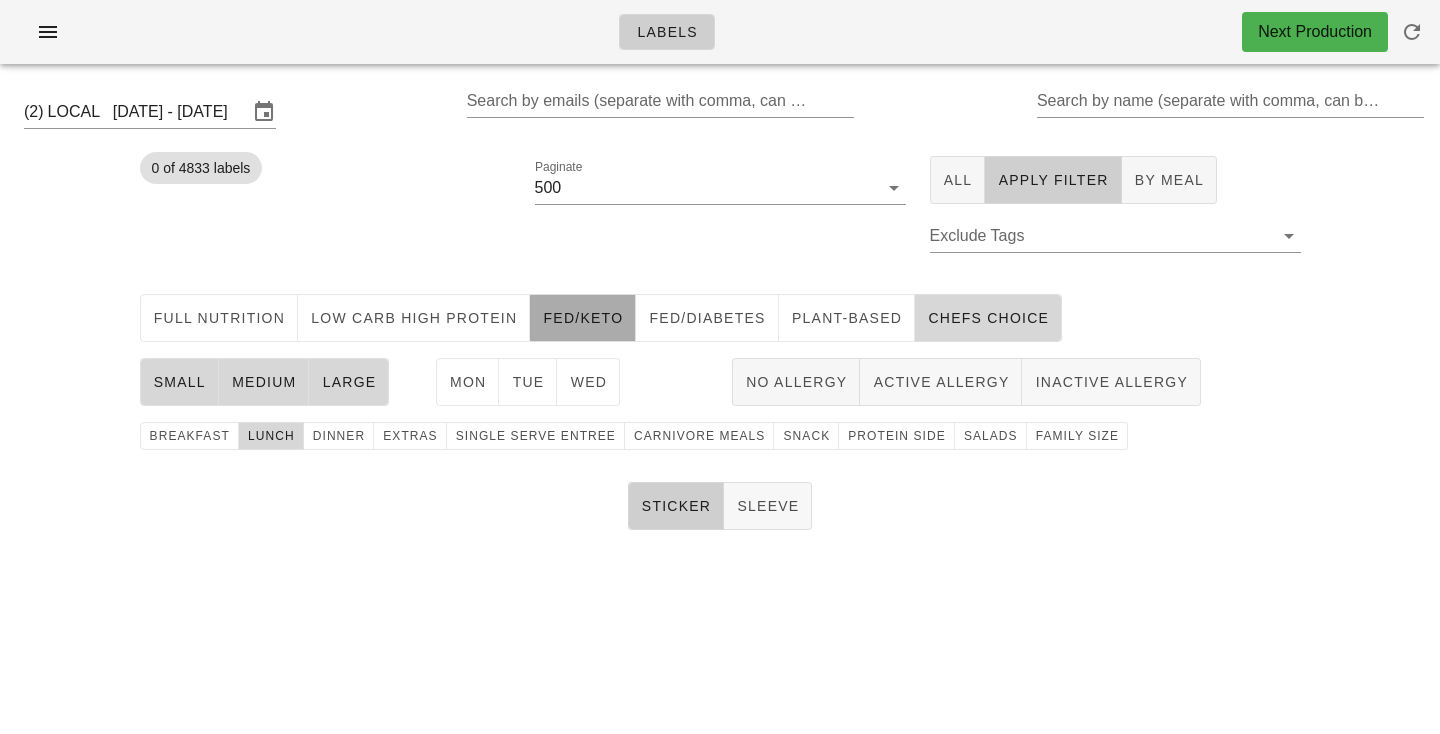 click on "Fed/keto" at bounding box center (583, 318) 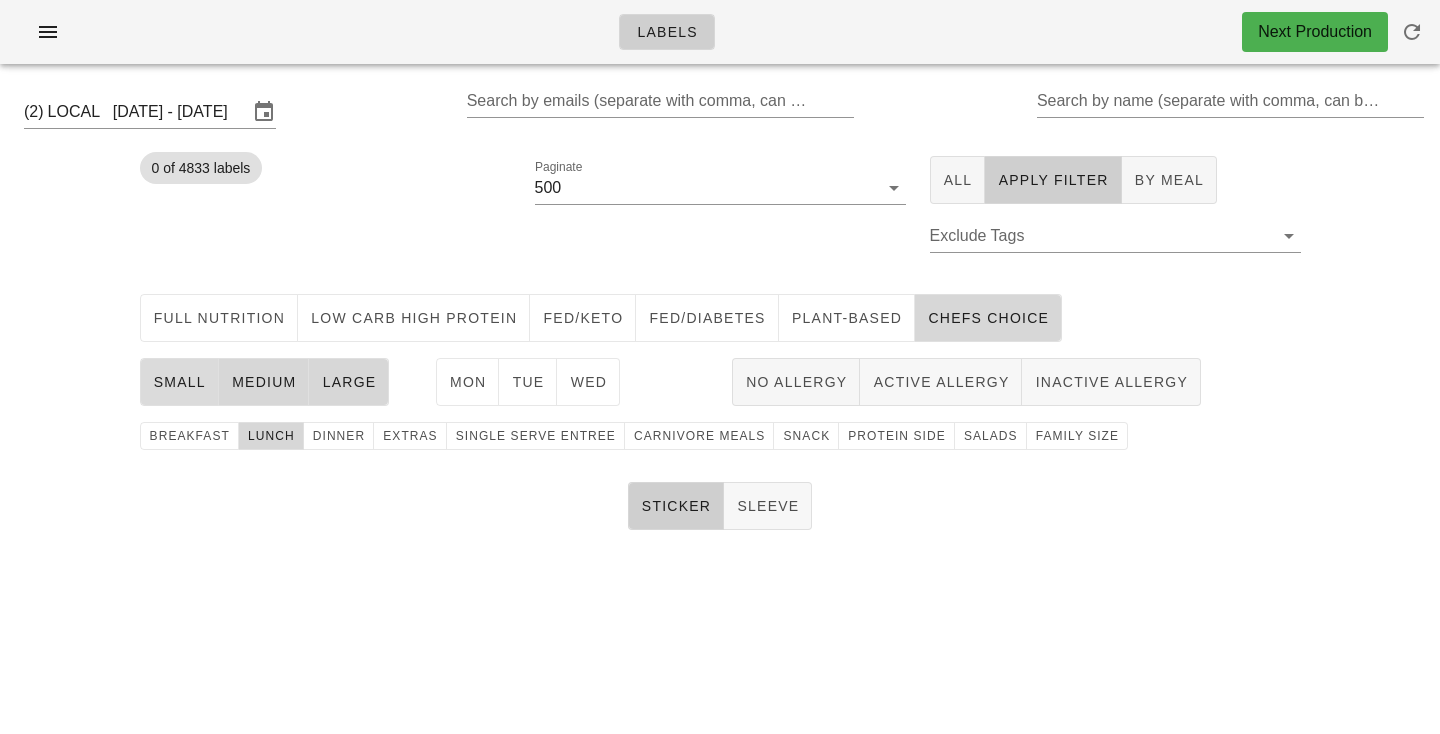 click on "small" at bounding box center [179, 382] 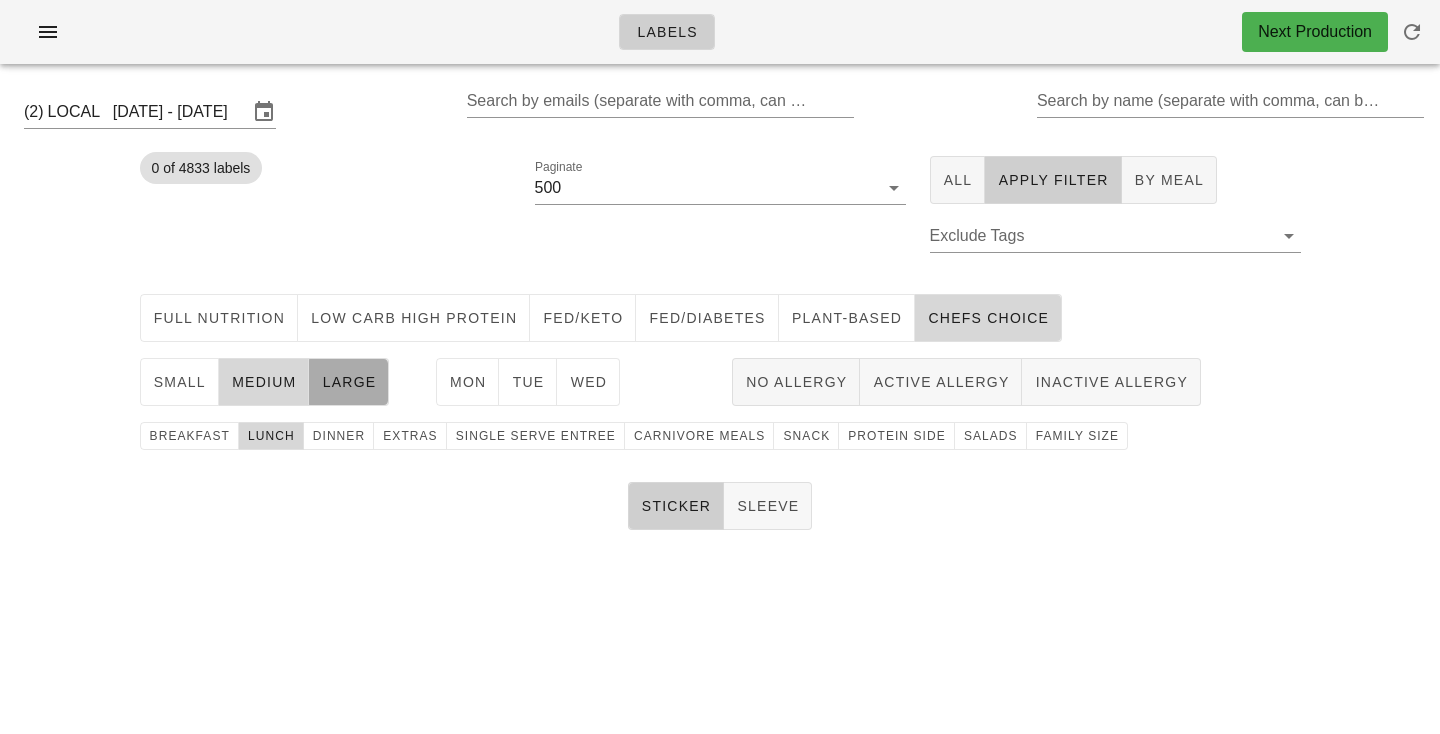 click on "large" at bounding box center [349, 382] 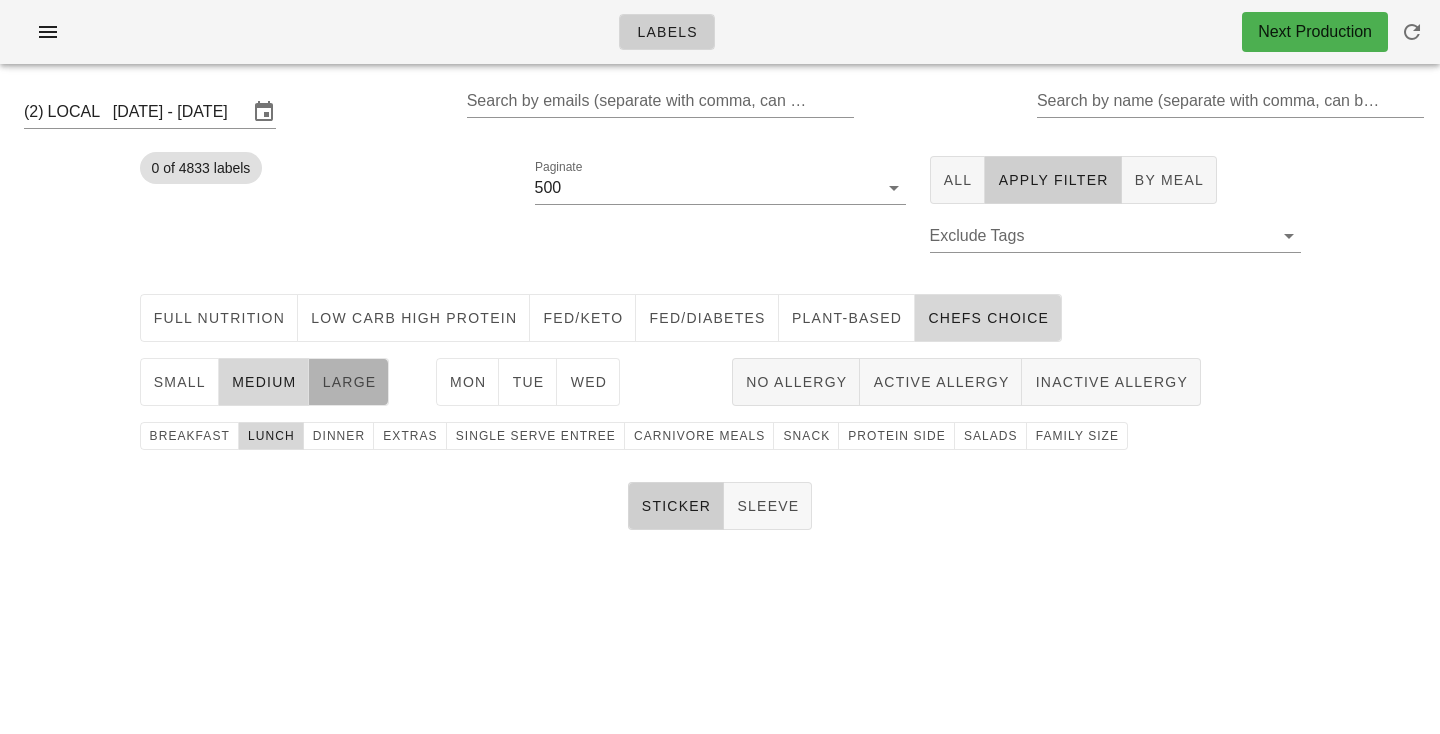click on "large" at bounding box center (349, 382) 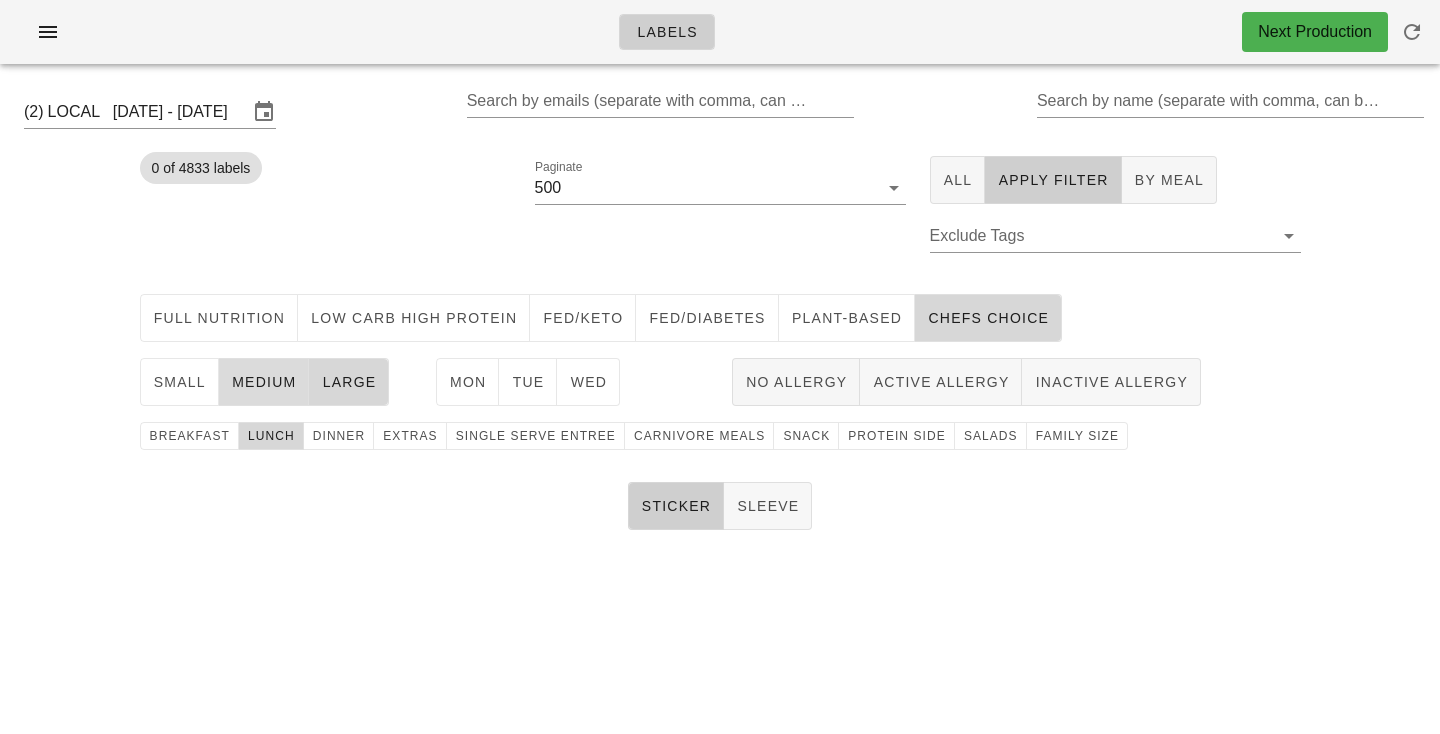click on "medium" at bounding box center (264, 382) 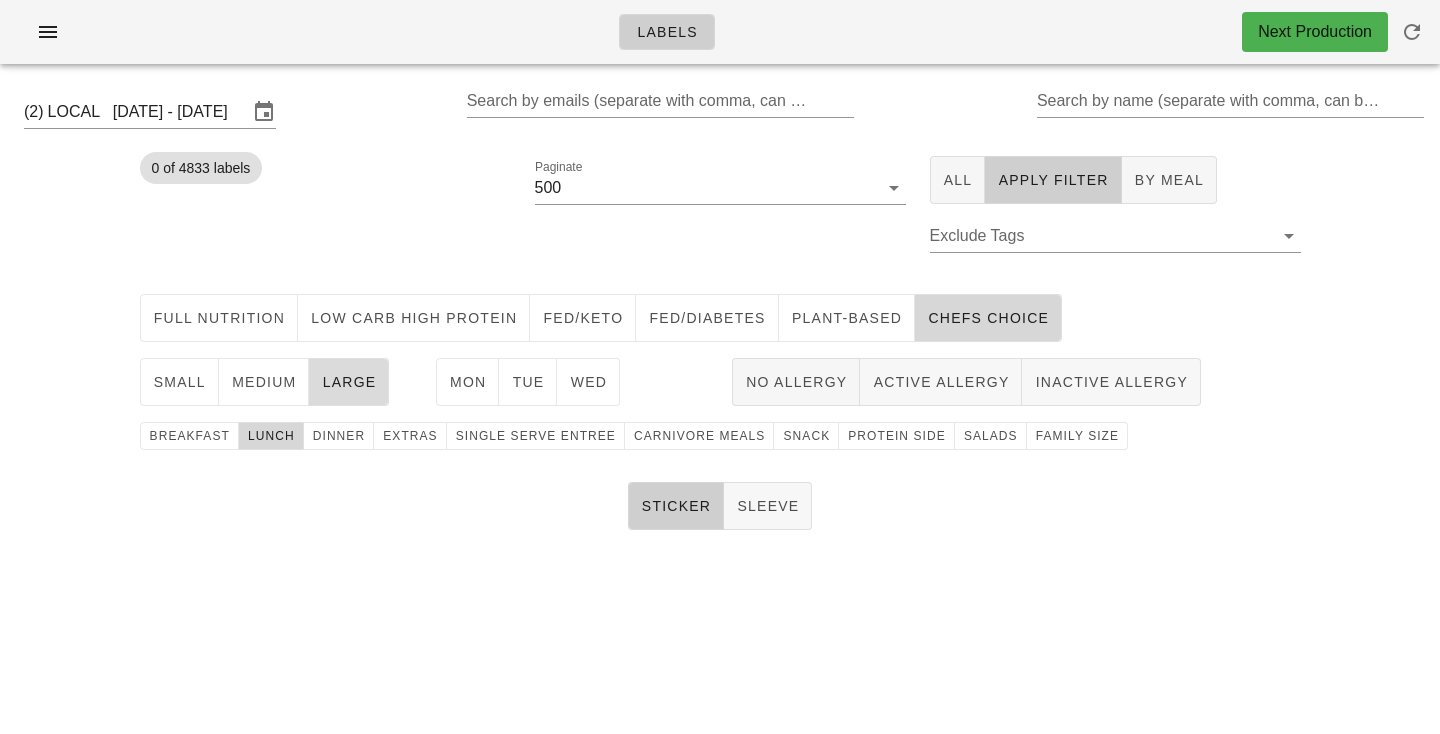 click on "large" at bounding box center (348, 382) 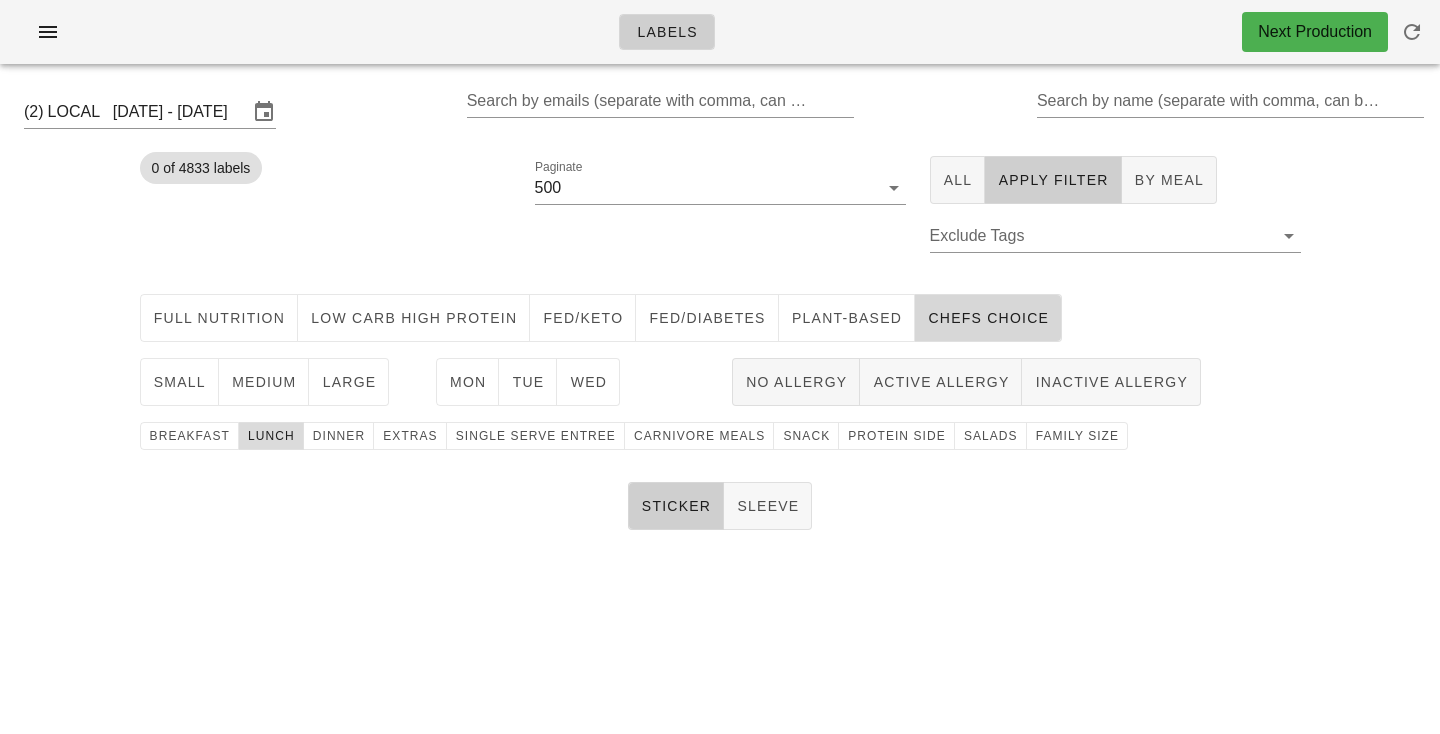 click on "lunch" at bounding box center [271, 436] 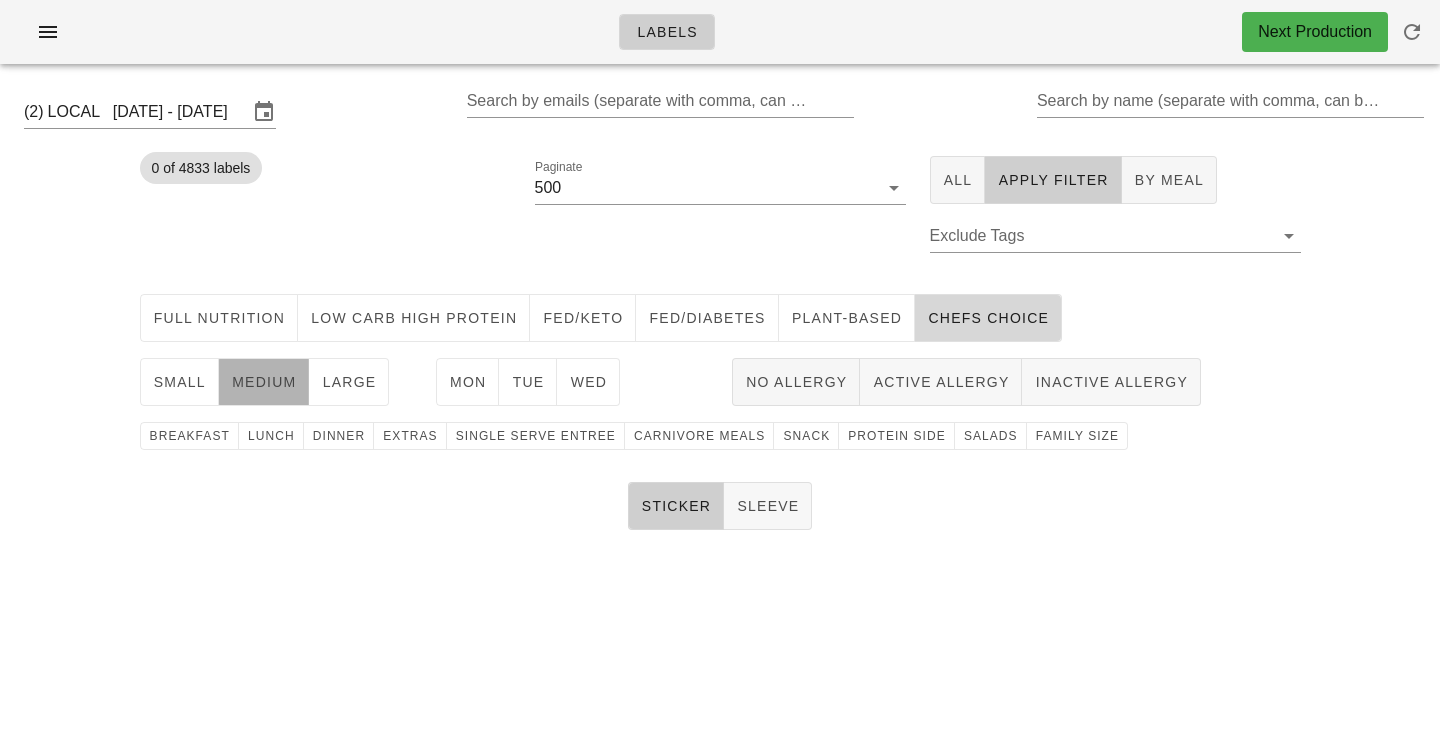 click on "medium" at bounding box center (264, 382) 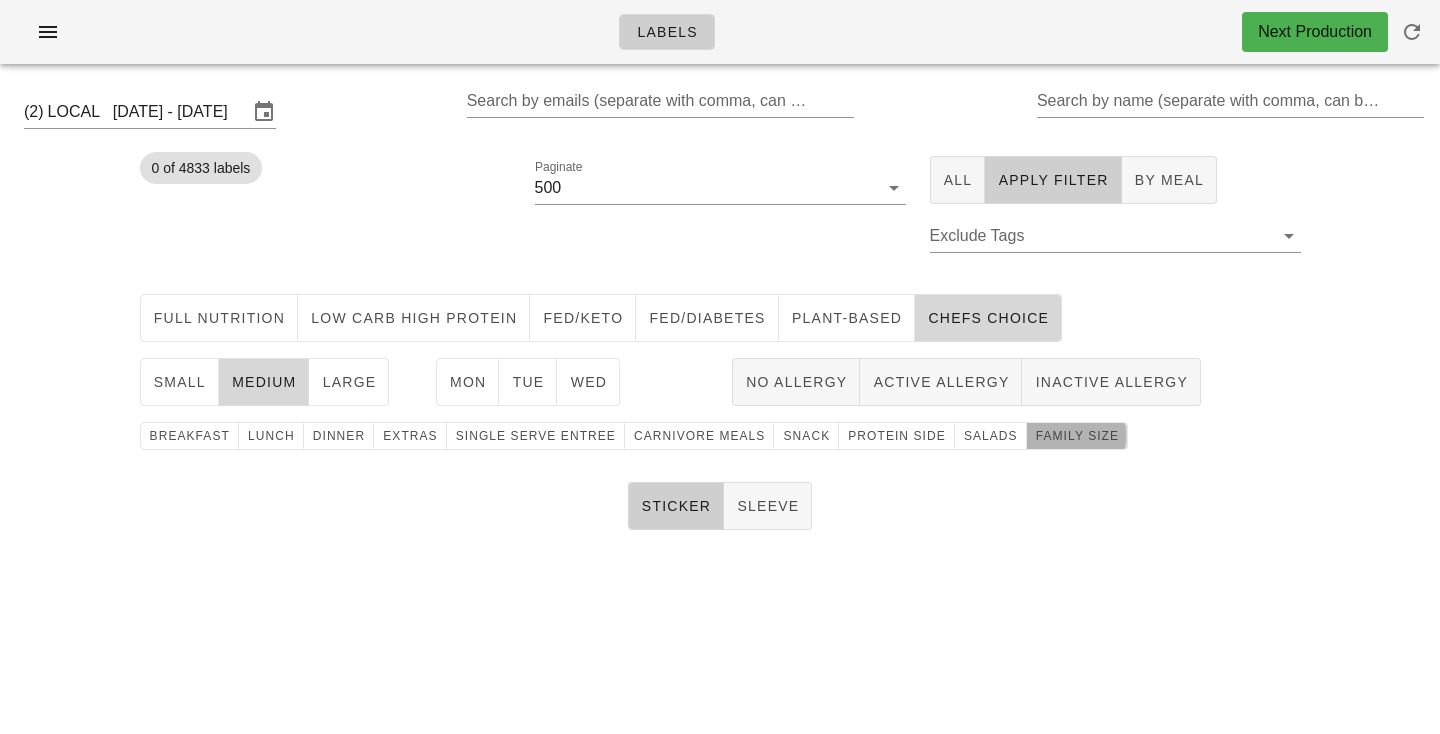 click on "family size" at bounding box center [1077, 436] 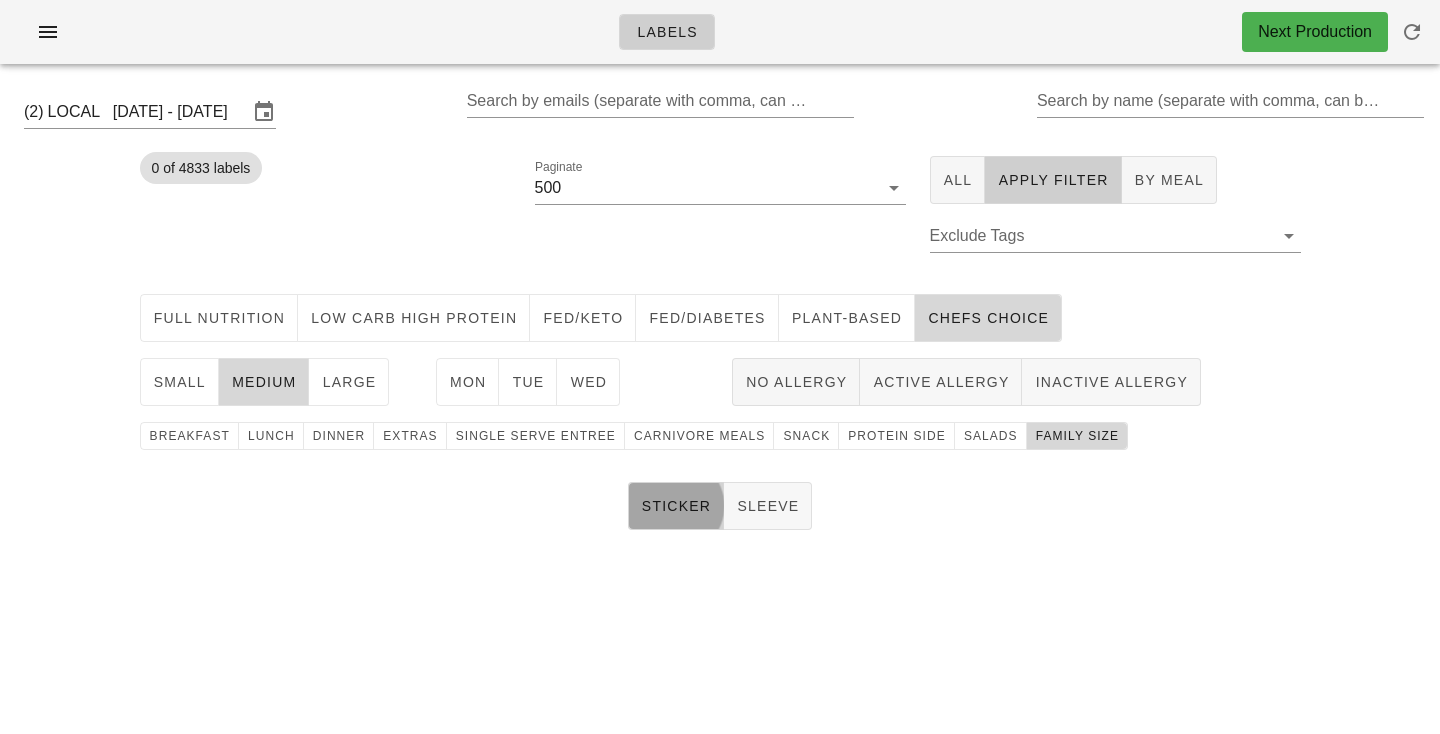 click on "Sticker" at bounding box center (676, 506) 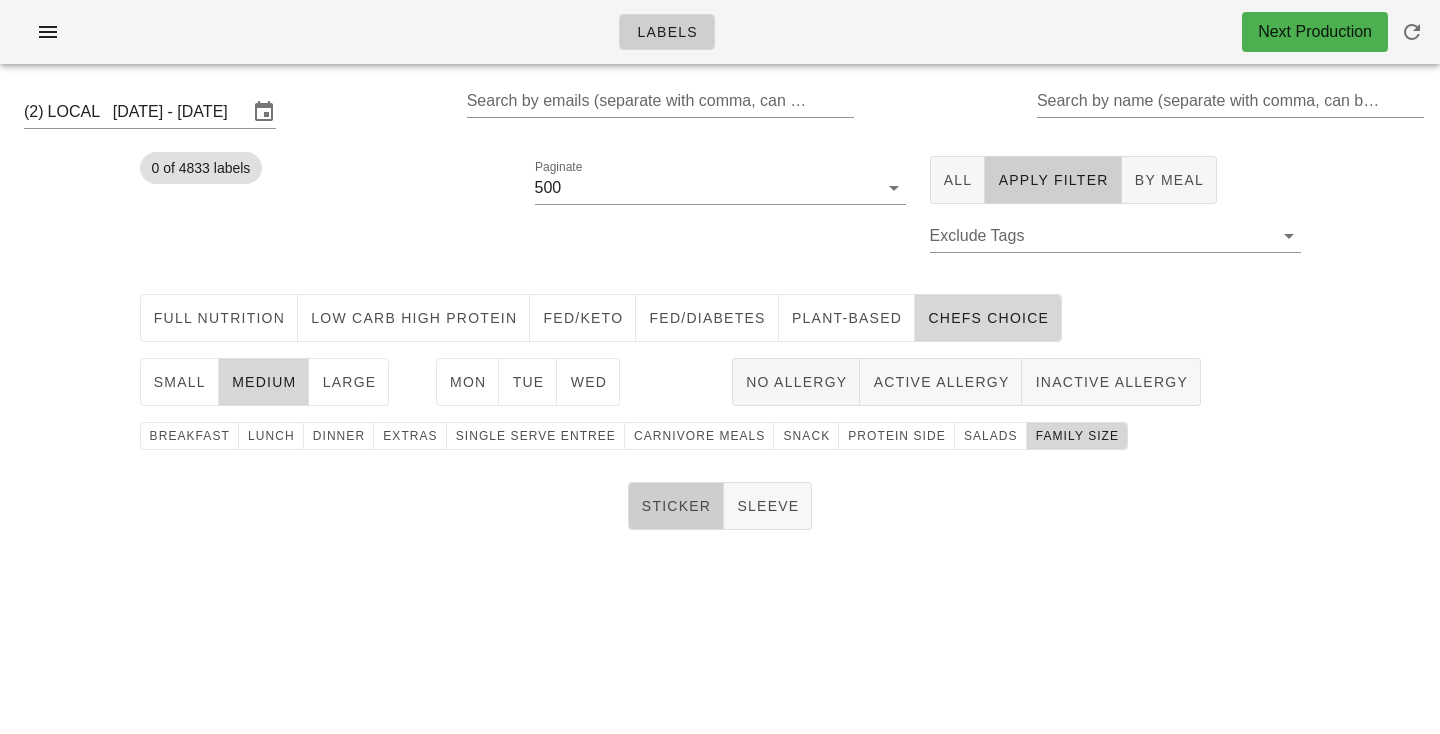 click on "Sticker" at bounding box center (676, 506) 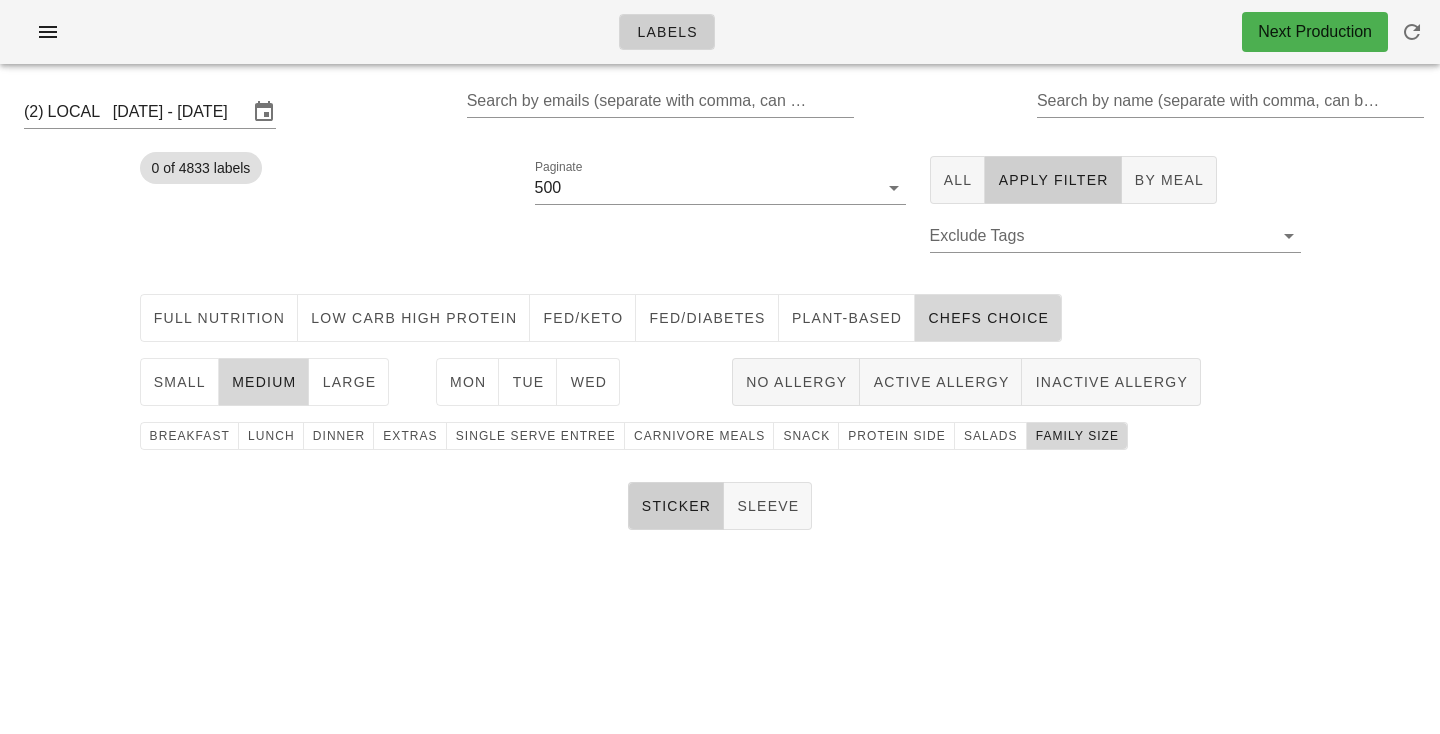 click on "0 of 4833 labels" at bounding box center [325, 215] 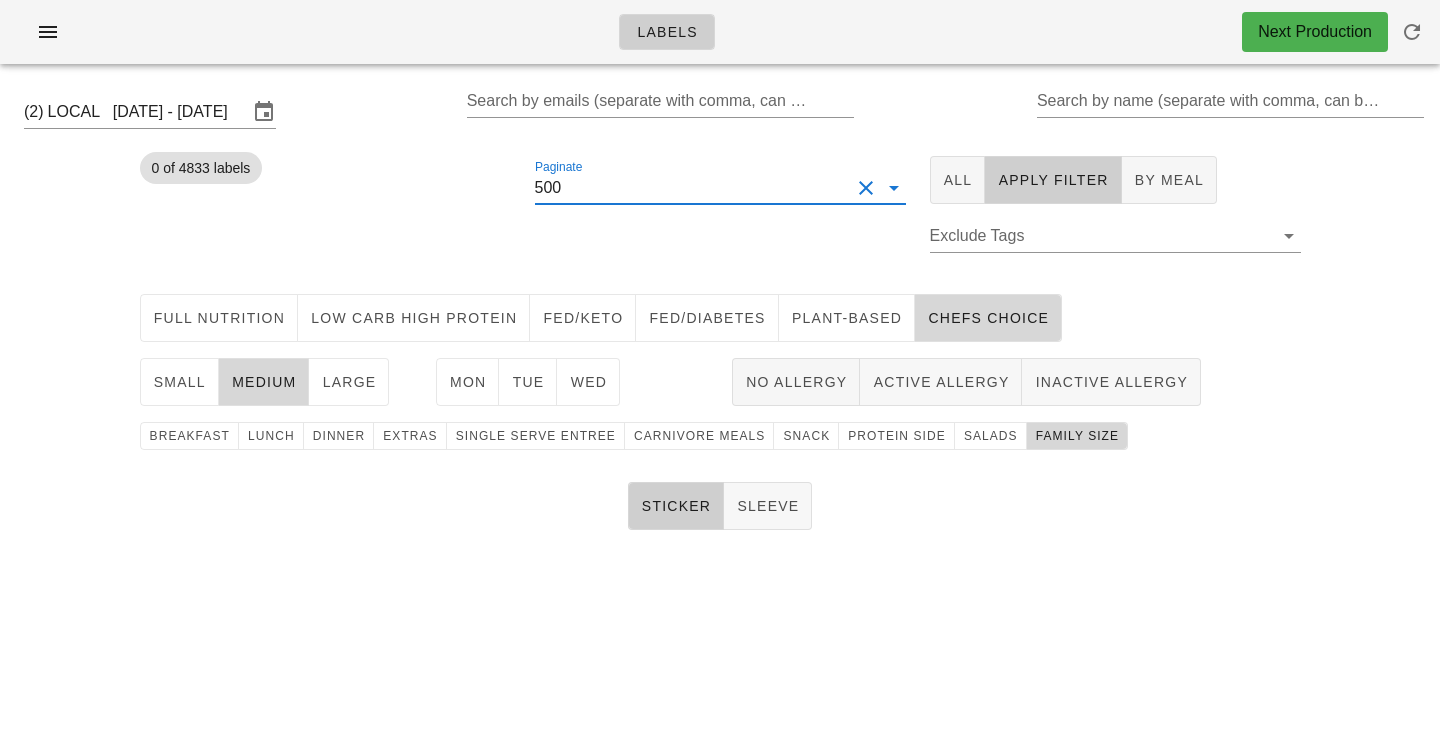 click on "Paginate" at bounding box center [707, 188] 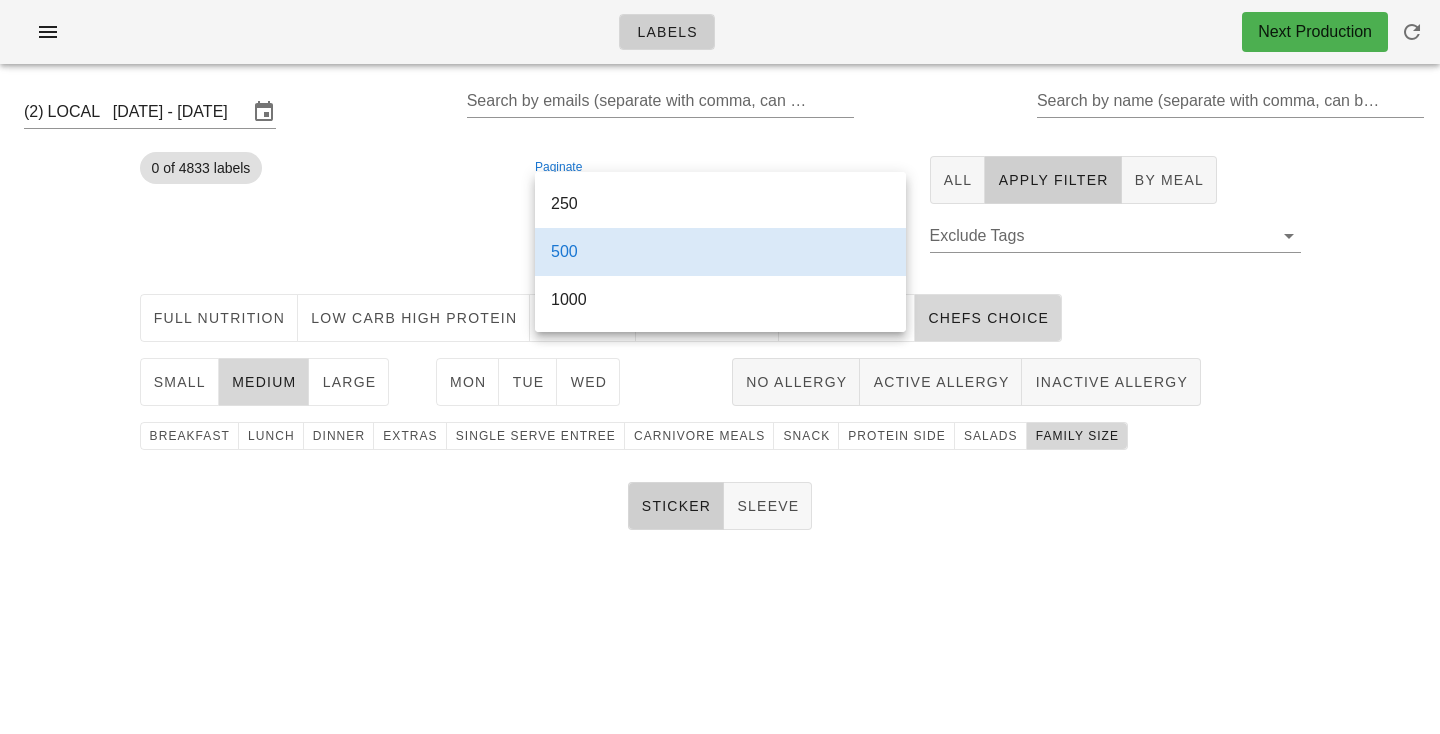 click on "250" at bounding box center [720, 203] 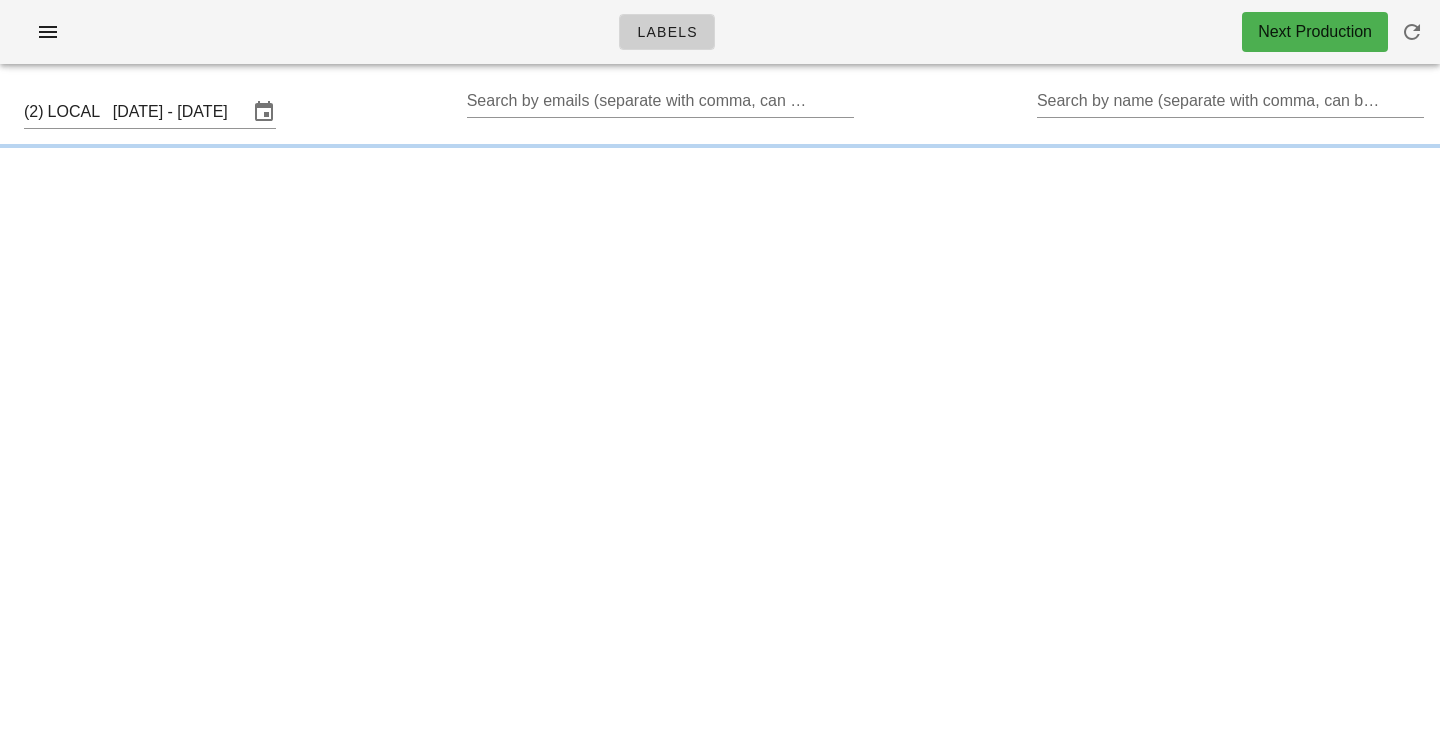scroll, scrollTop: 0, scrollLeft: 0, axis: both 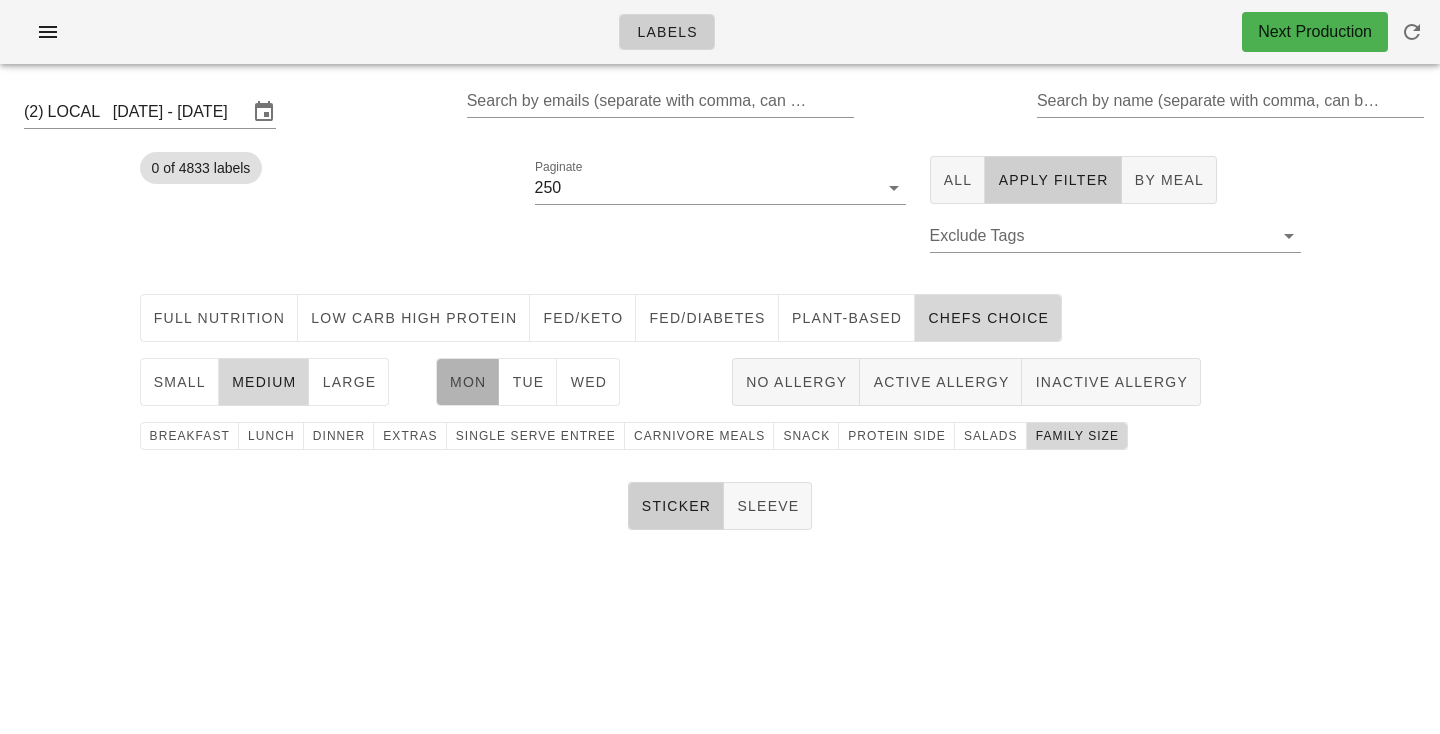 click on "Mon" at bounding box center [468, 382] 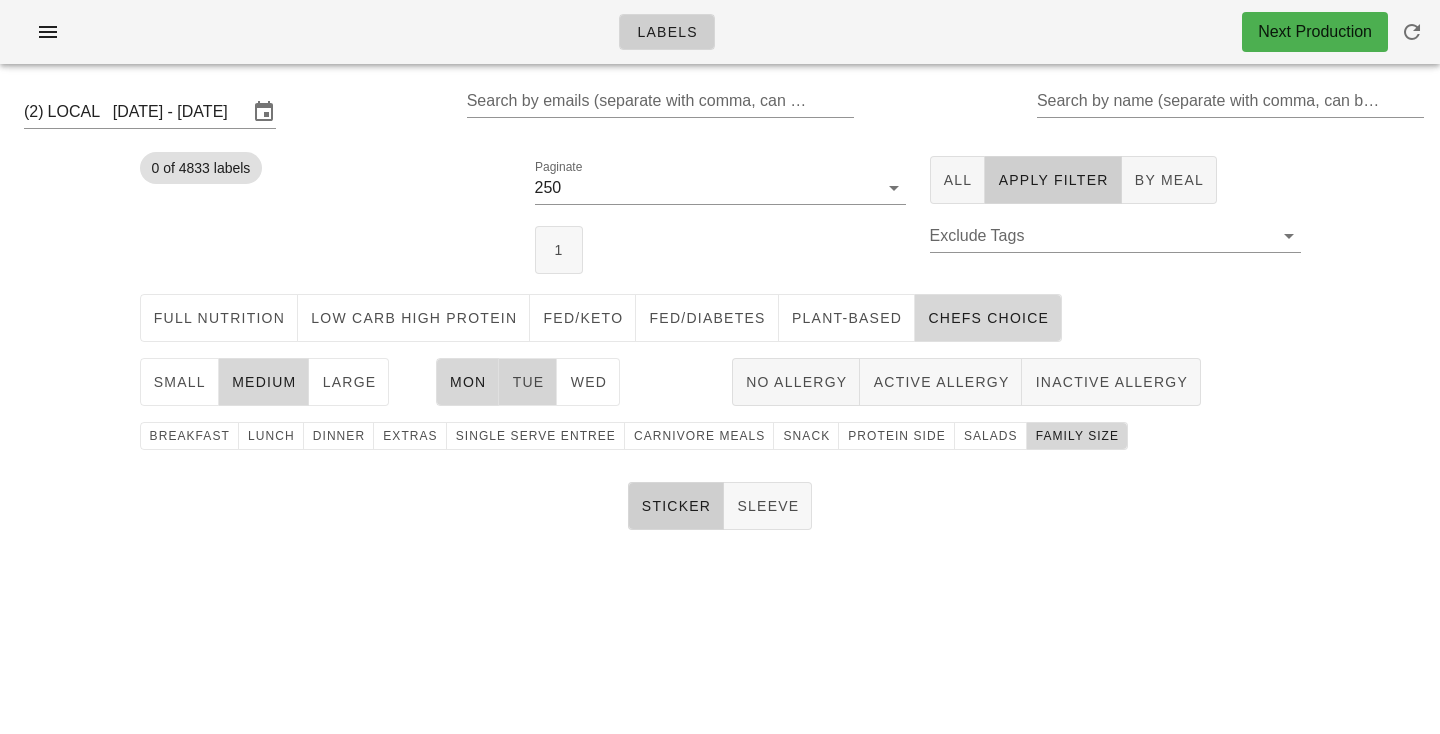 click on "Tue" at bounding box center [527, 382] 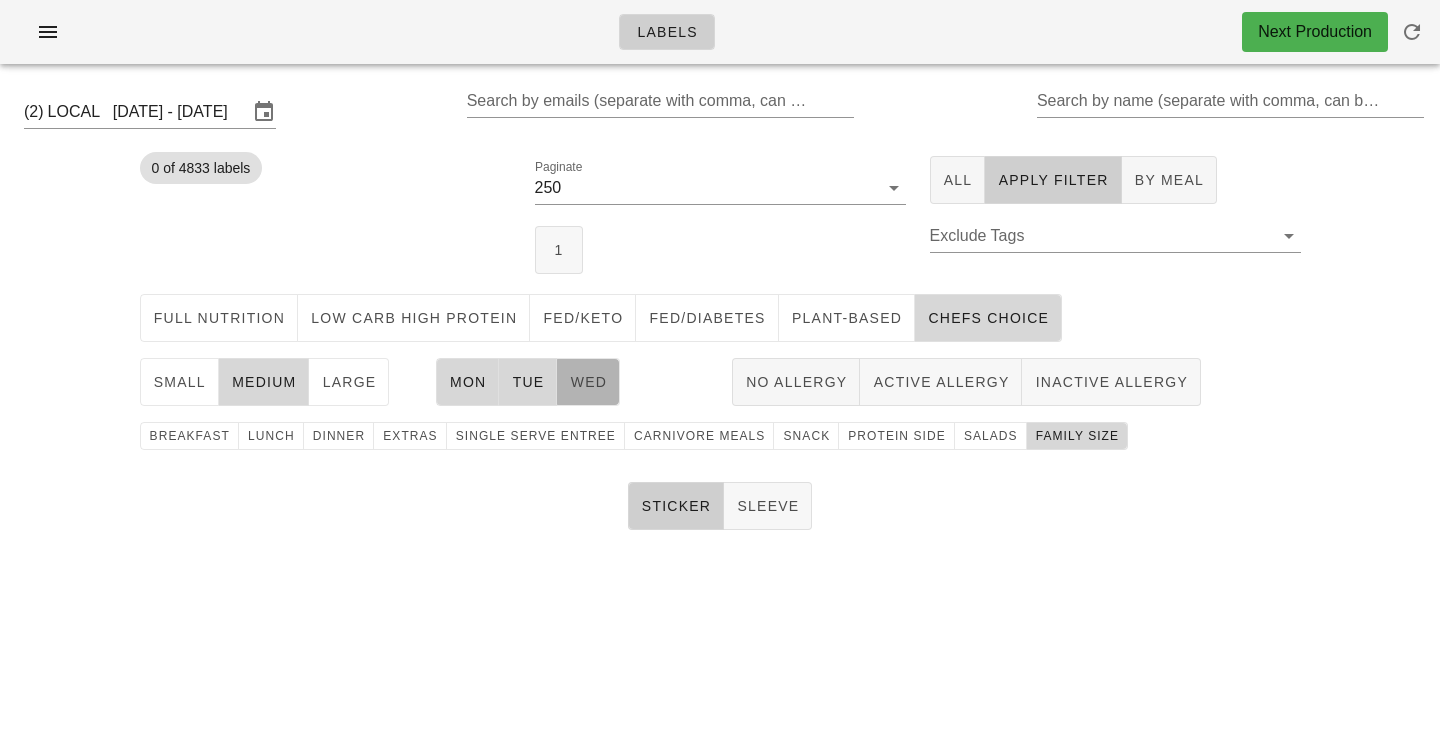click on "Wed" at bounding box center [588, 382] 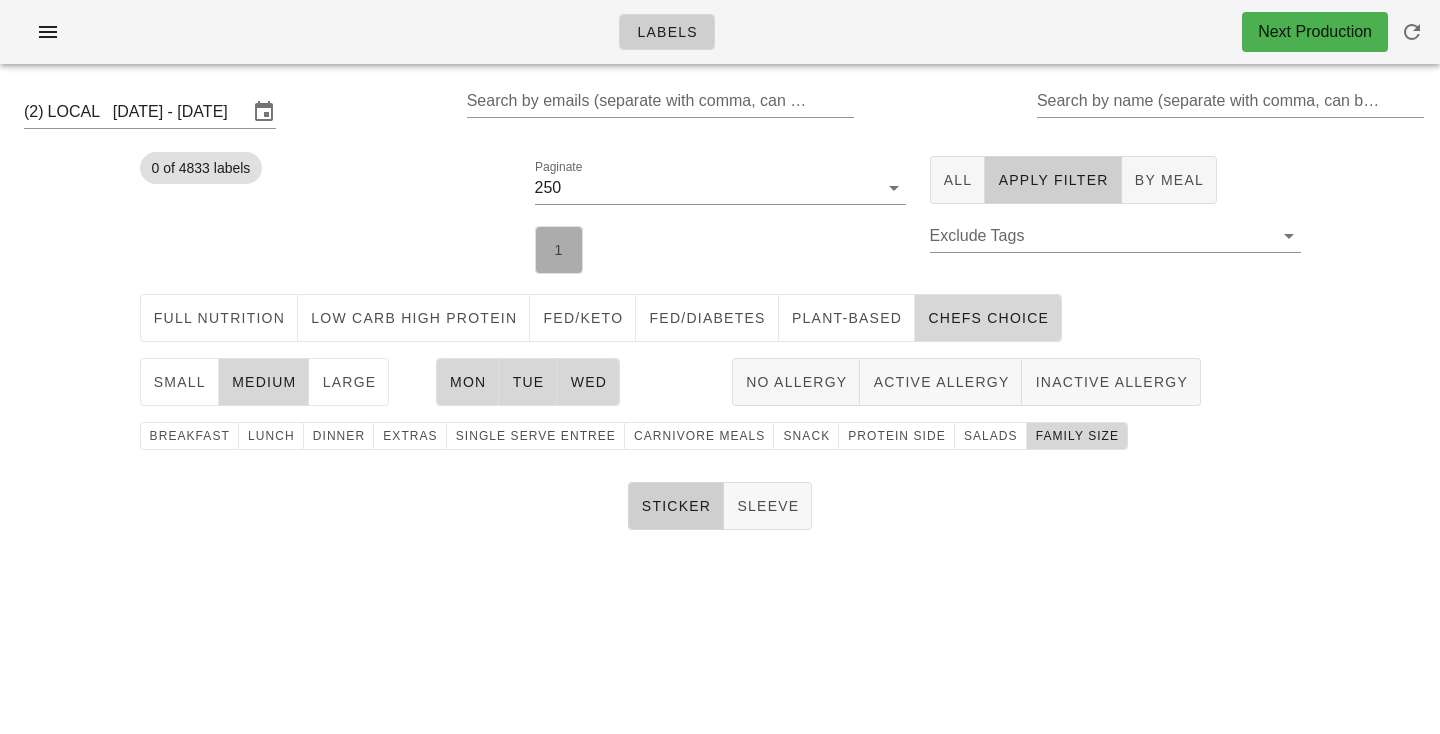 click on "1" at bounding box center (559, 250) 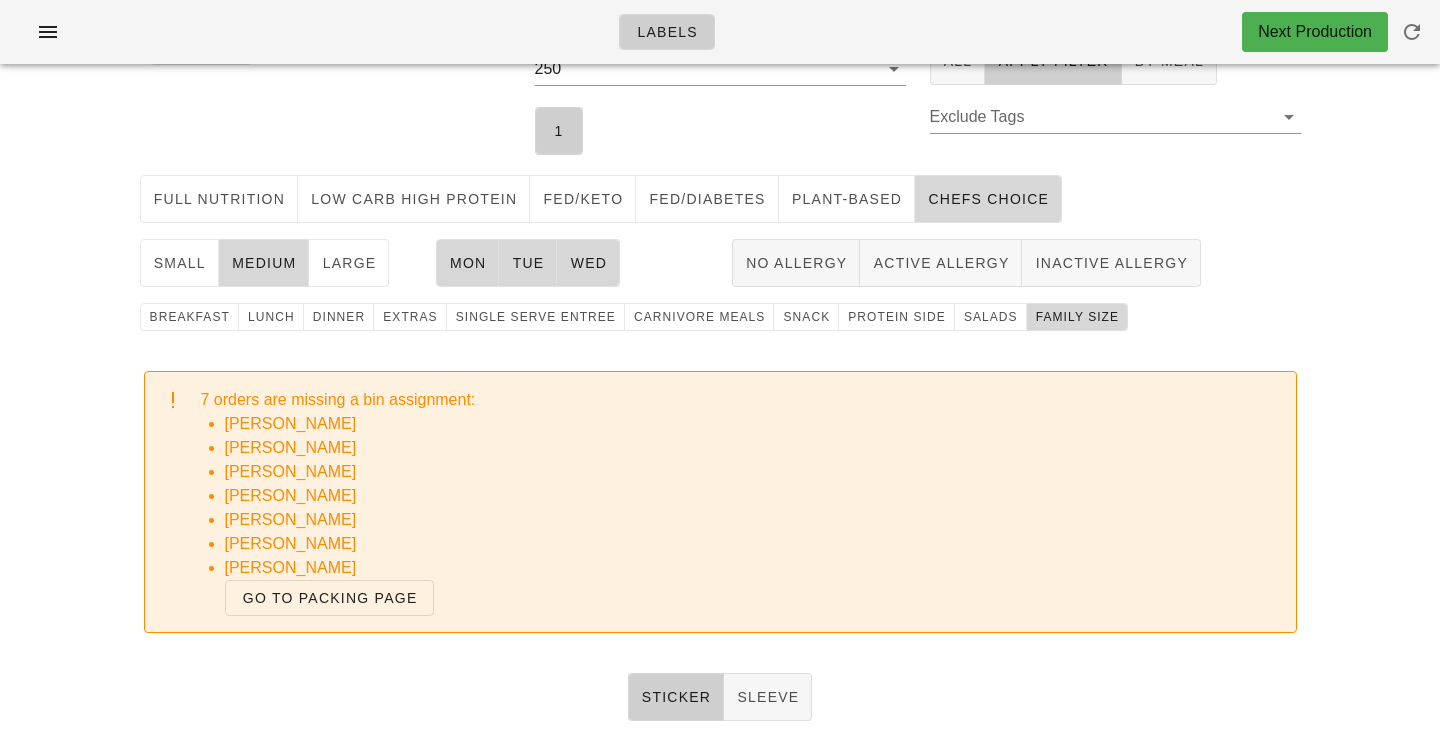 scroll, scrollTop: 0, scrollLeft: 0, axis: both 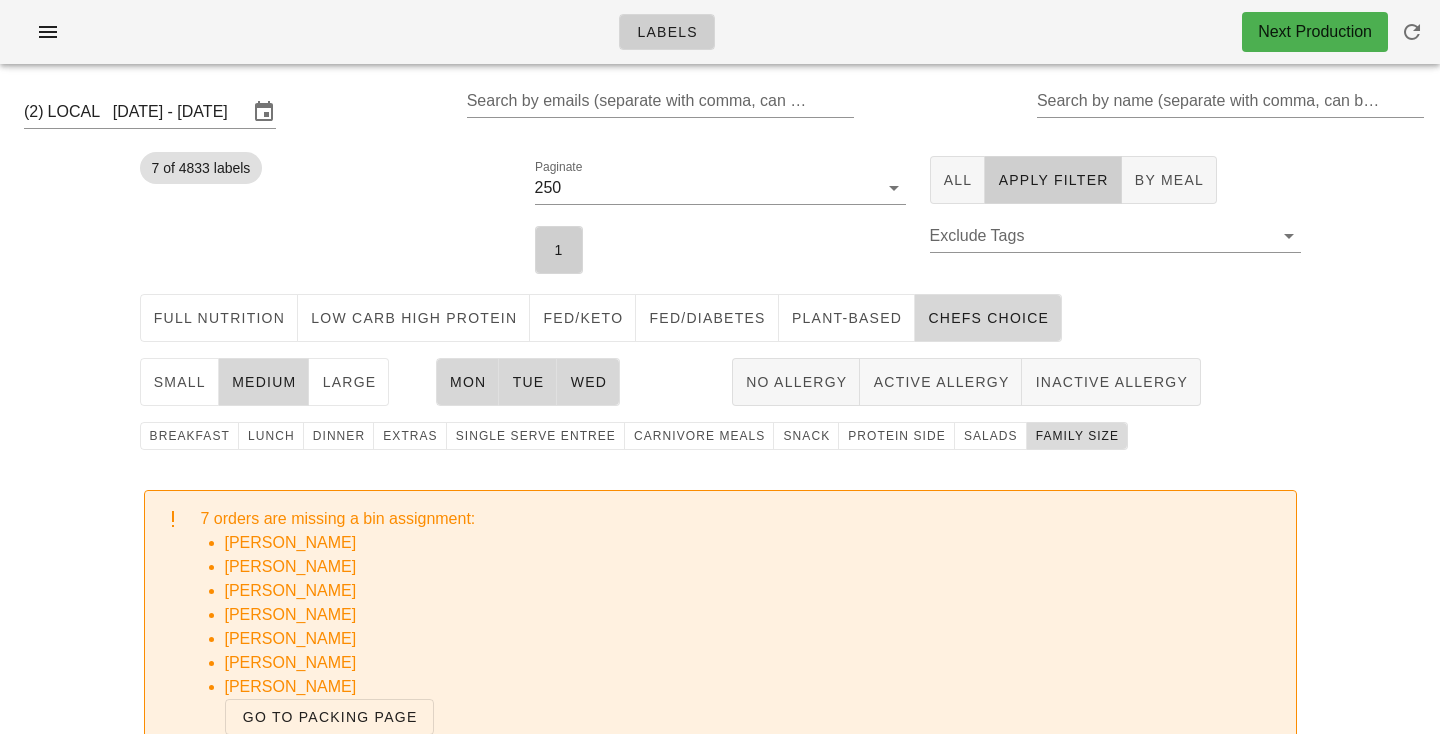 click on "family size" at bounding box center [1077, 436] 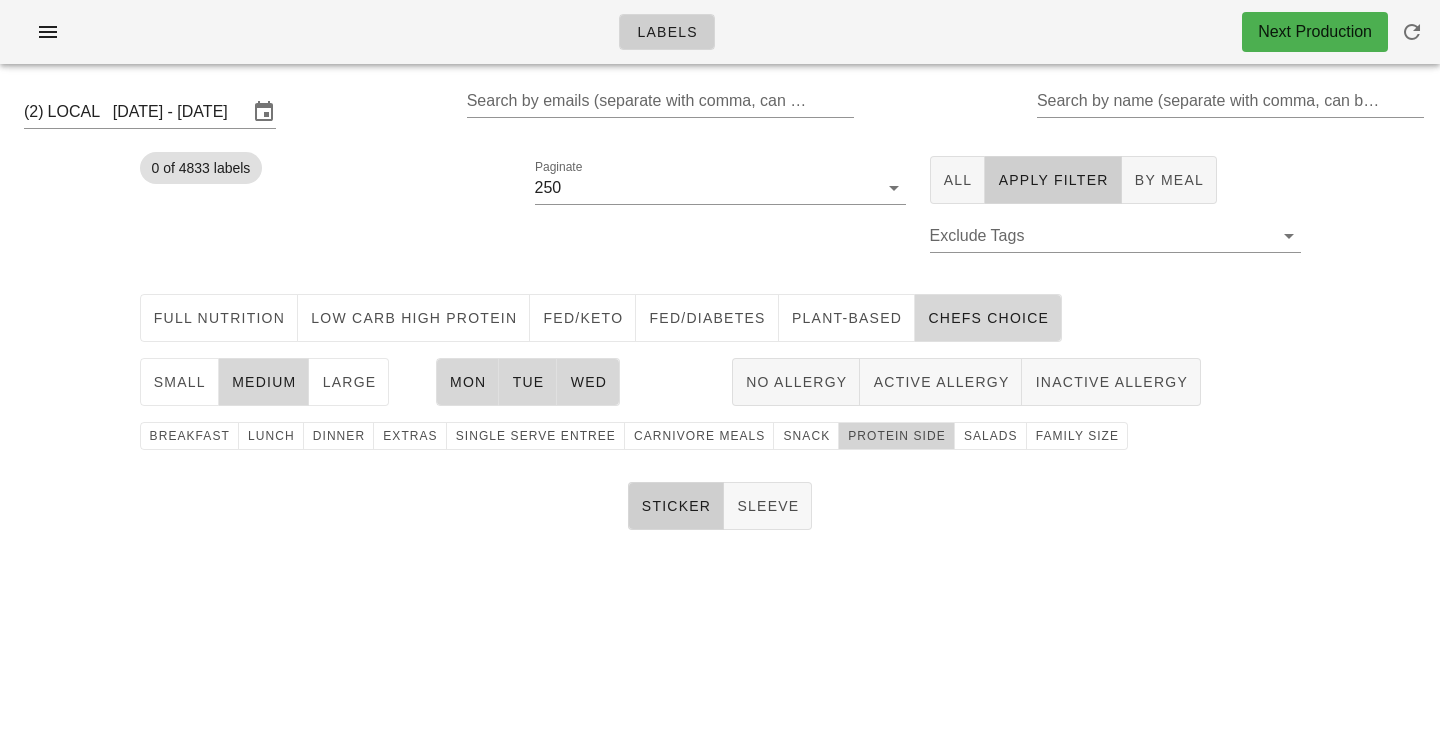 click on "protein side" at bounding box center [896, 436] 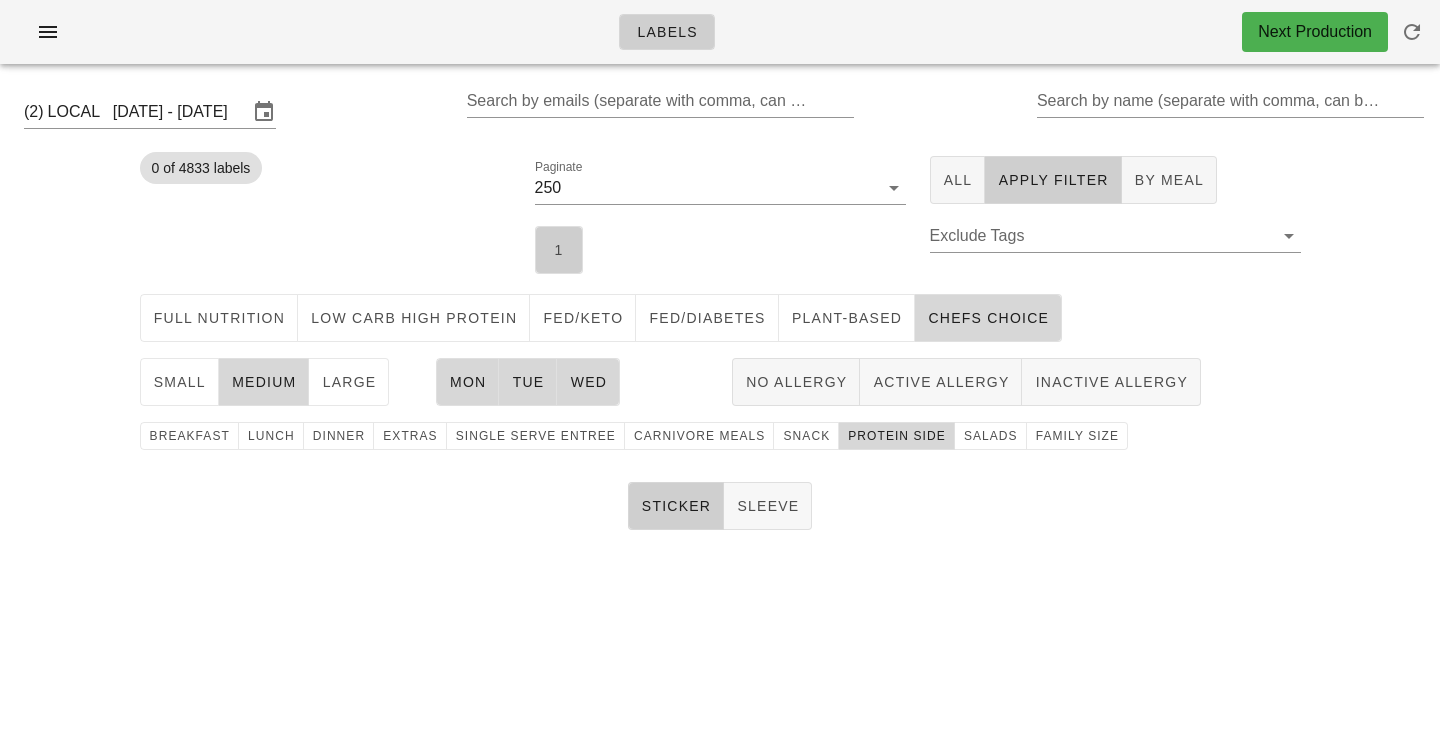 click on "1" at bounding box center (559, 250) 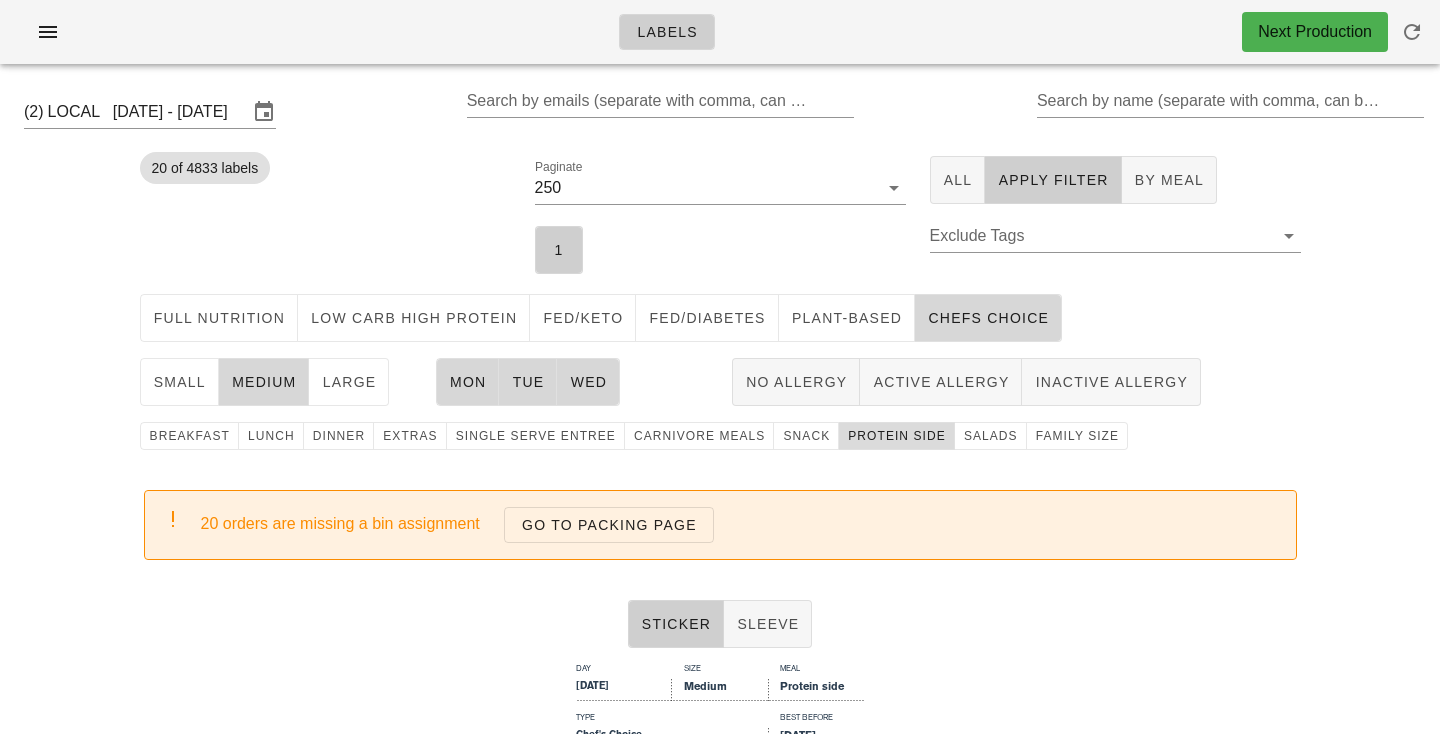 click on "protein side" at bounding box center (896, 436) 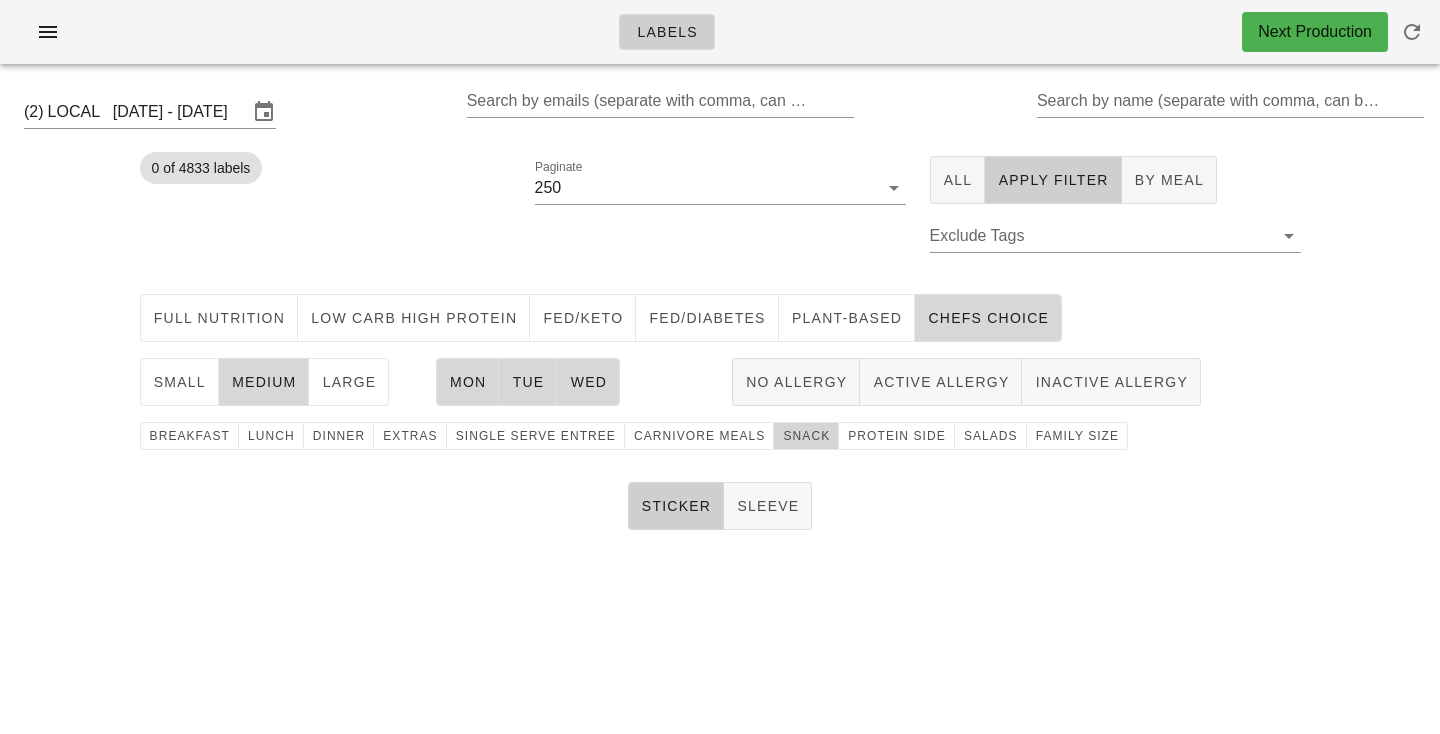 click on "snack" at bounding box center (806, 436) 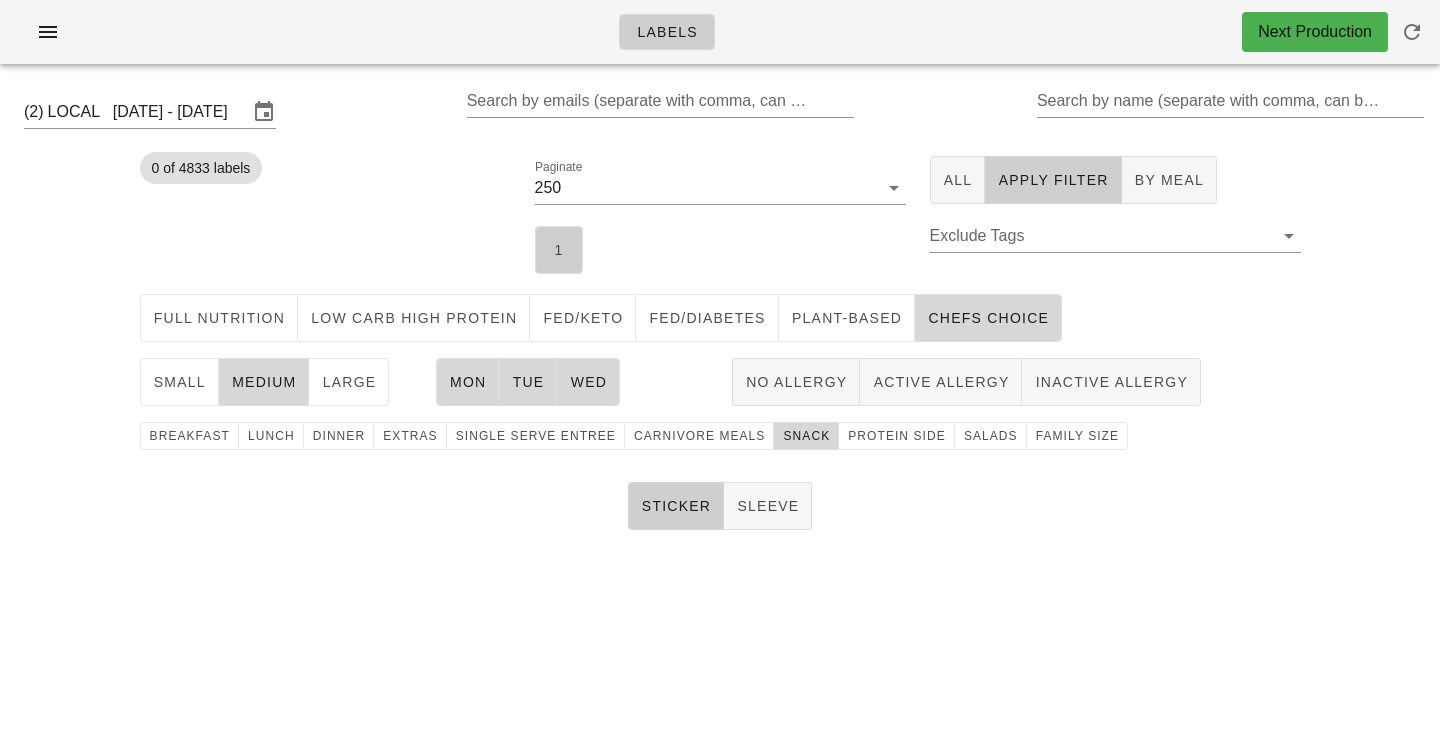 click on "1" at bounding box center [559, 250] 